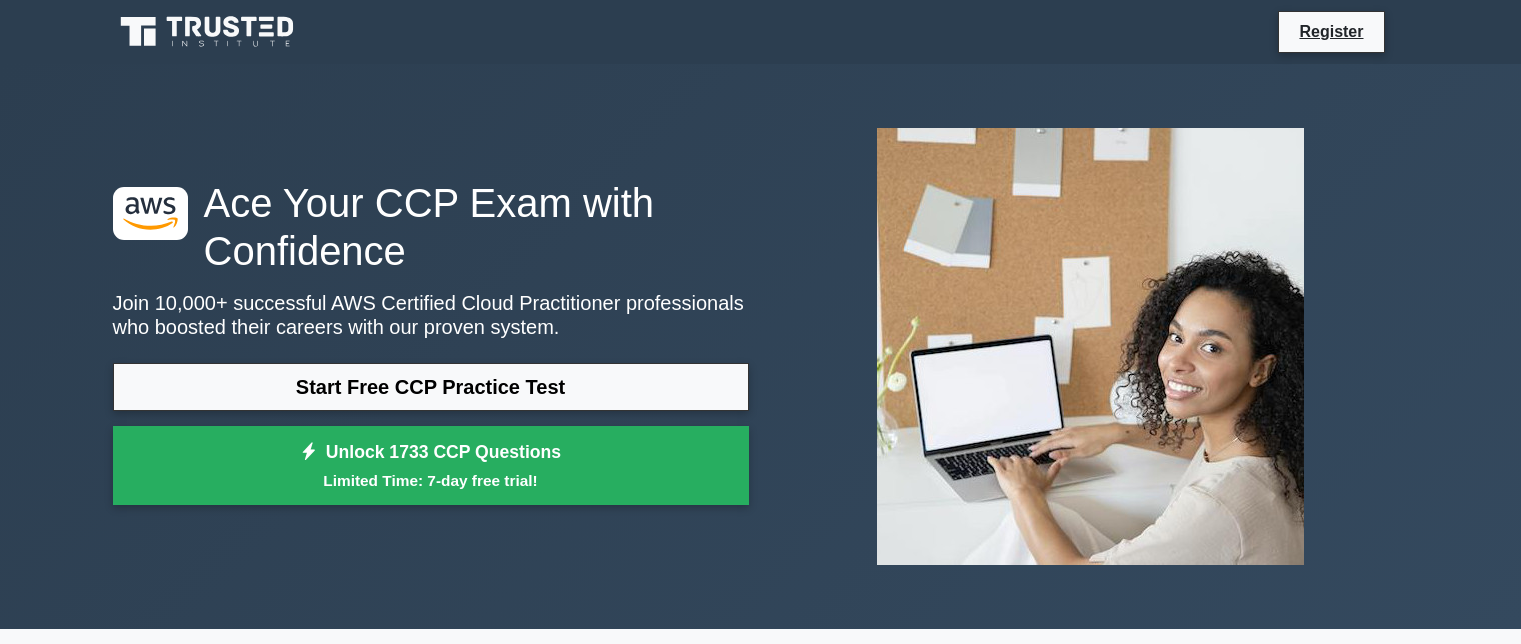 scroll, scrollTop: 0, scrollLeft: 0, axis: both 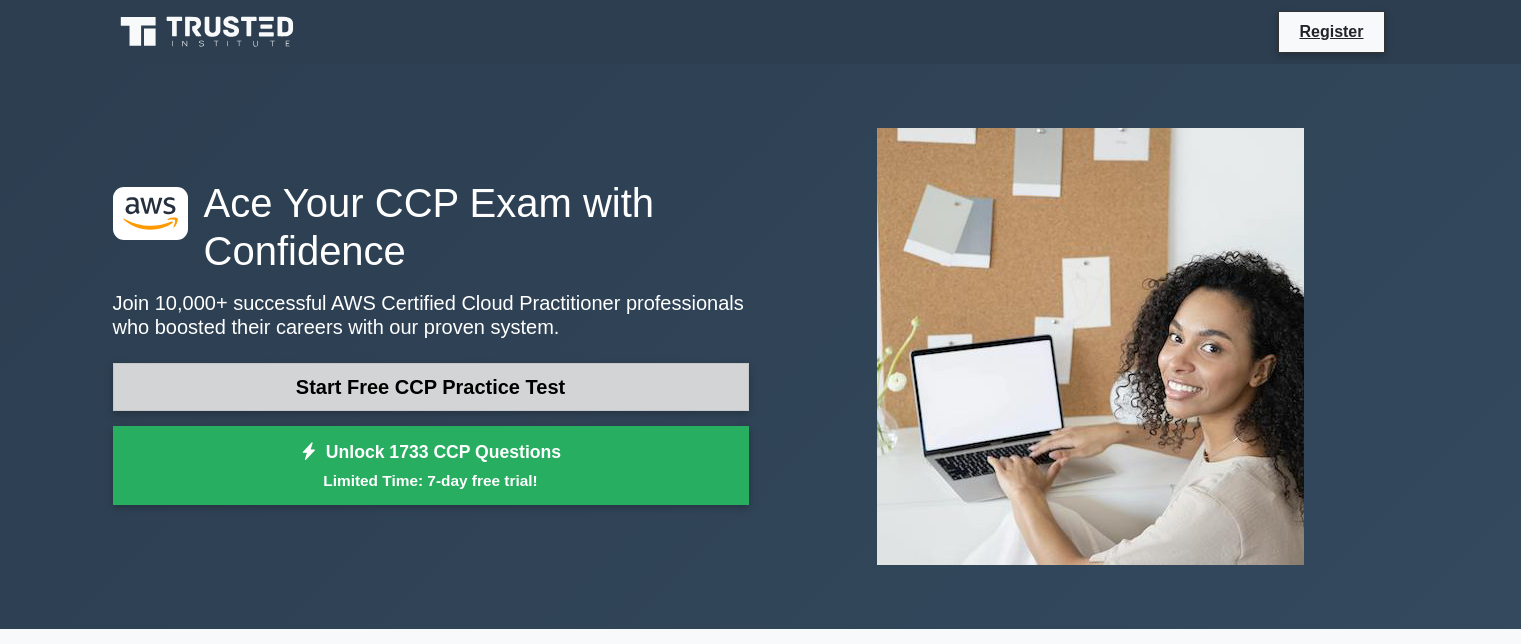 click on "Start Free CCP Practice Test" at bounding box center (431, 387) 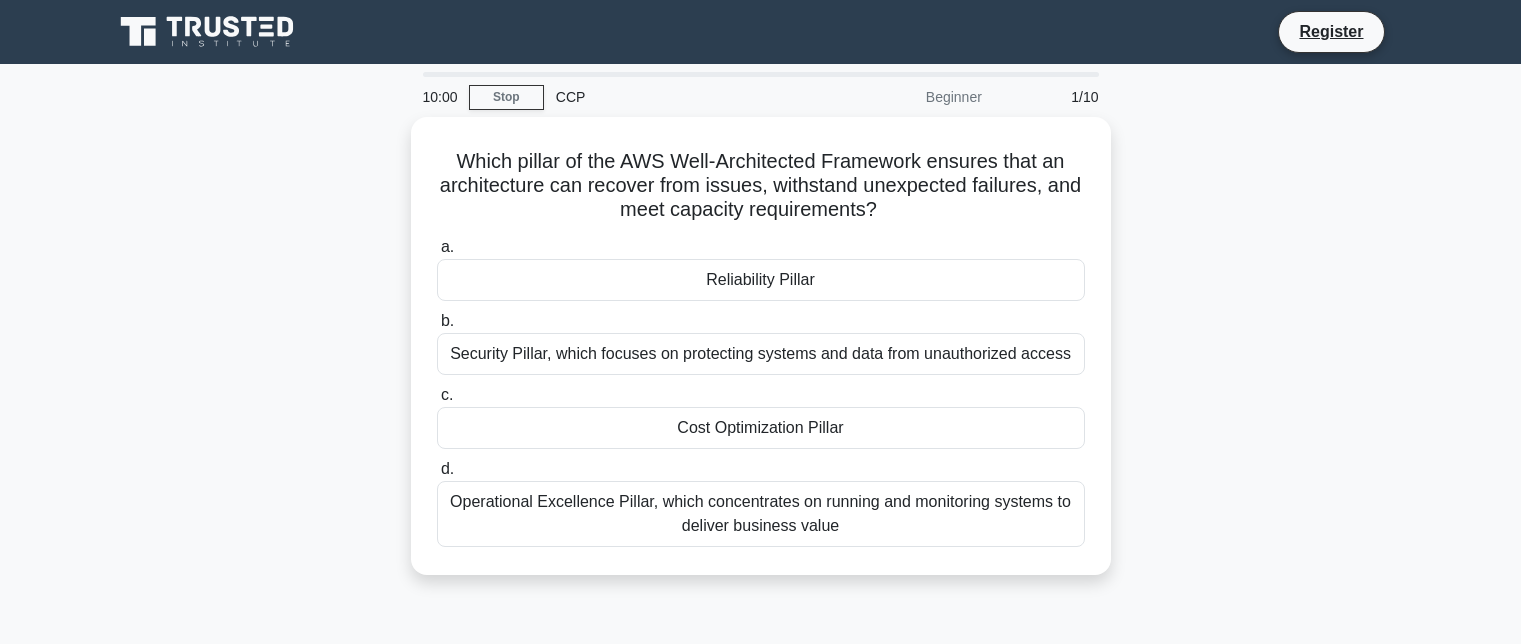 scroll, scrollTop: 0, scrollLeft: 0, axis: both 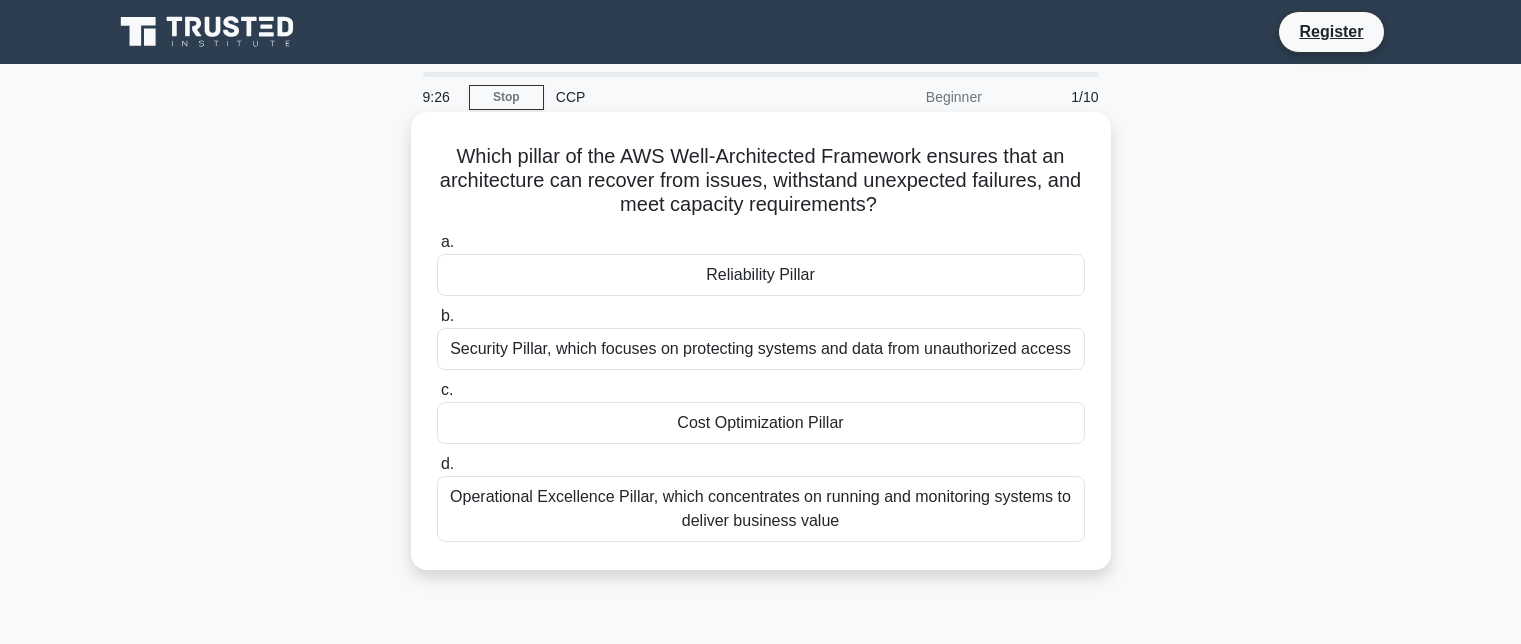 click on "Operational Excellence Pillar, which concentrates on running and monitoring systems to deliver business value" at bounding box center [761, 509] 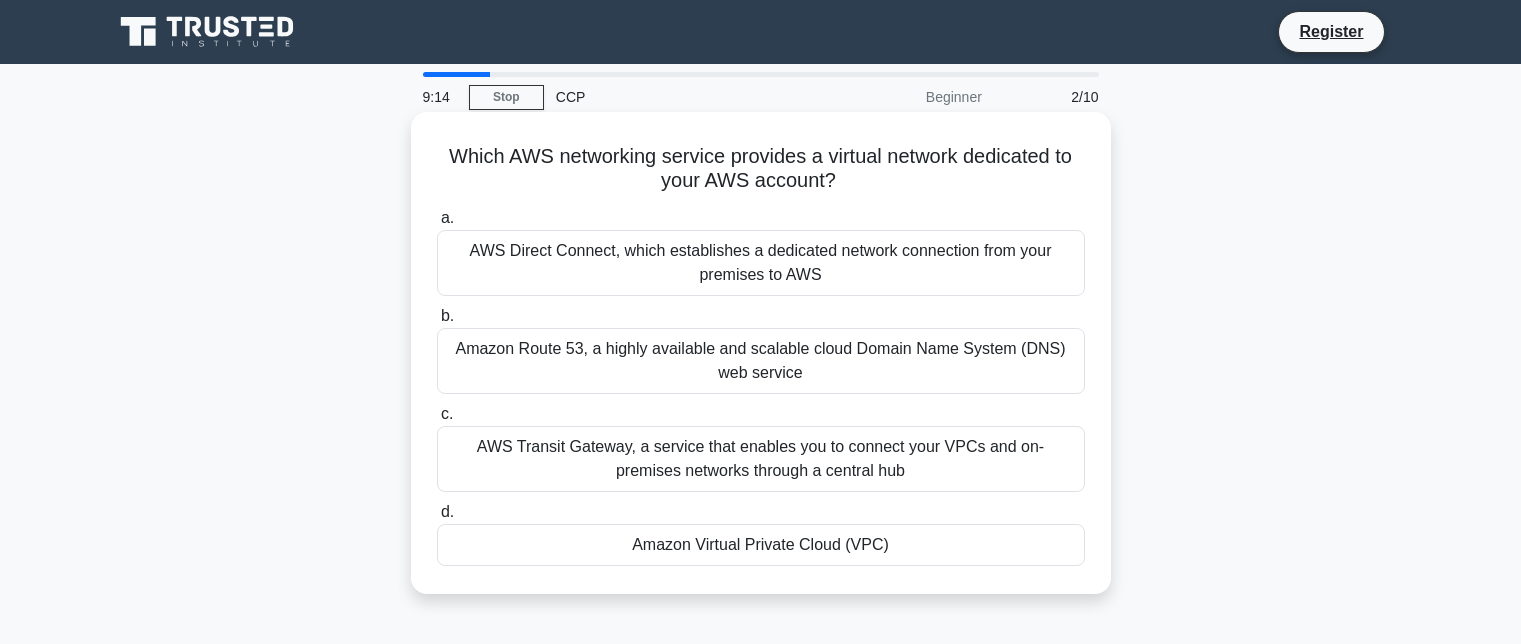 click on "Amazon Virtual Private Cloud (VPC)" at bounding box center (761, 545) 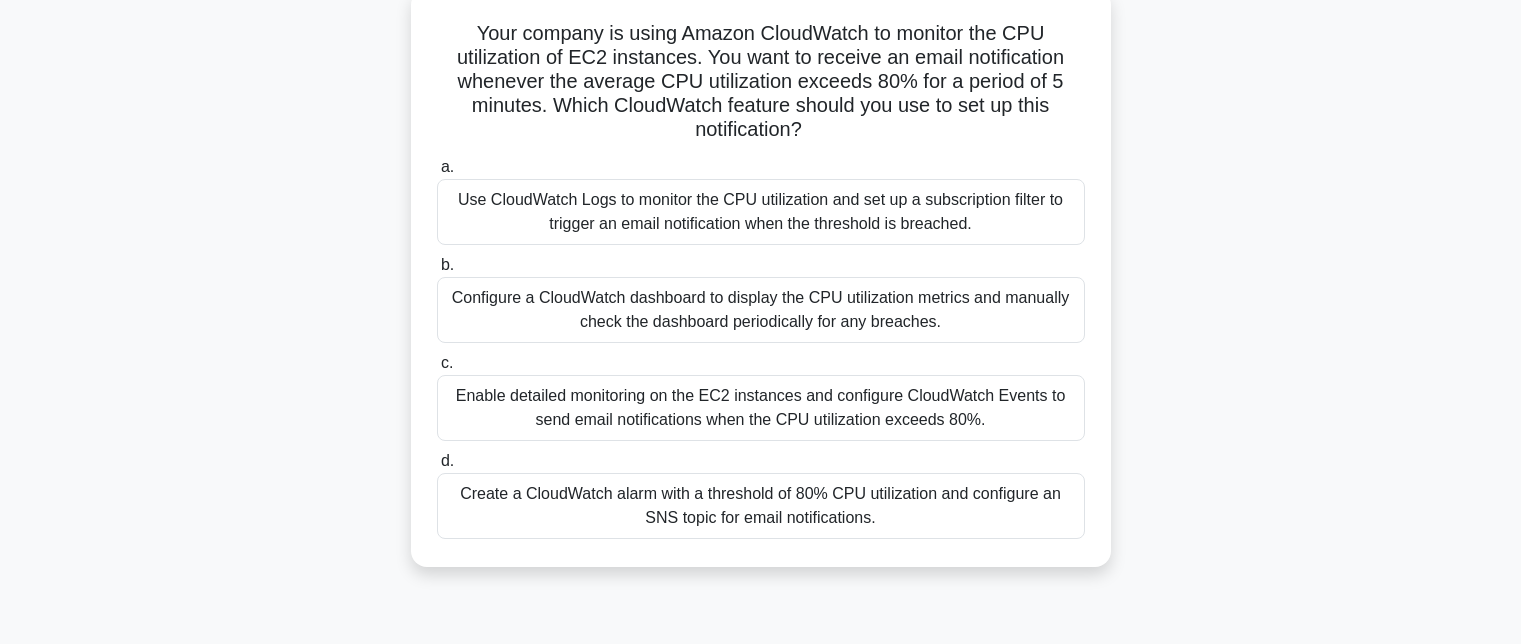 scroll, scrollTop: 144, scrollLeft: 0, axis: vertical 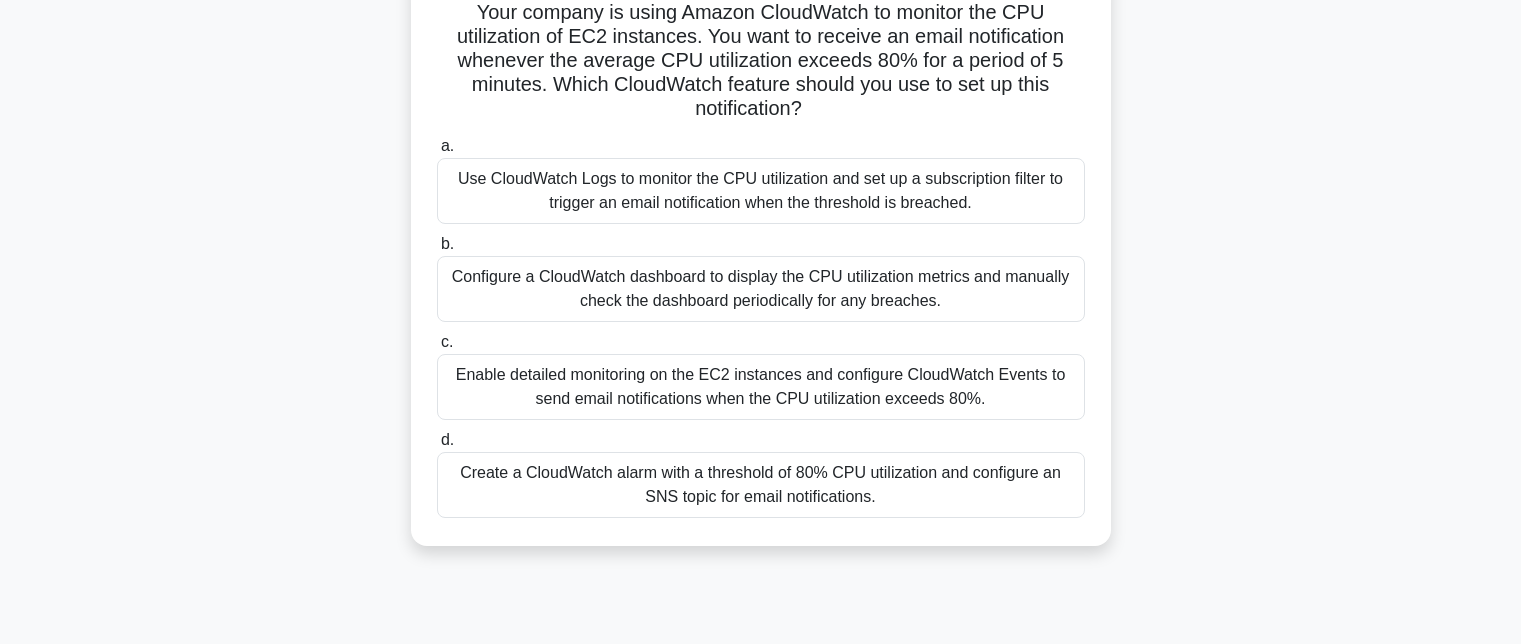 click on "Create a CloudWatch alarm with a threshold of 80% CPU utilization and configure an SNS topic for email notifications." at bounding box center [761, 485] 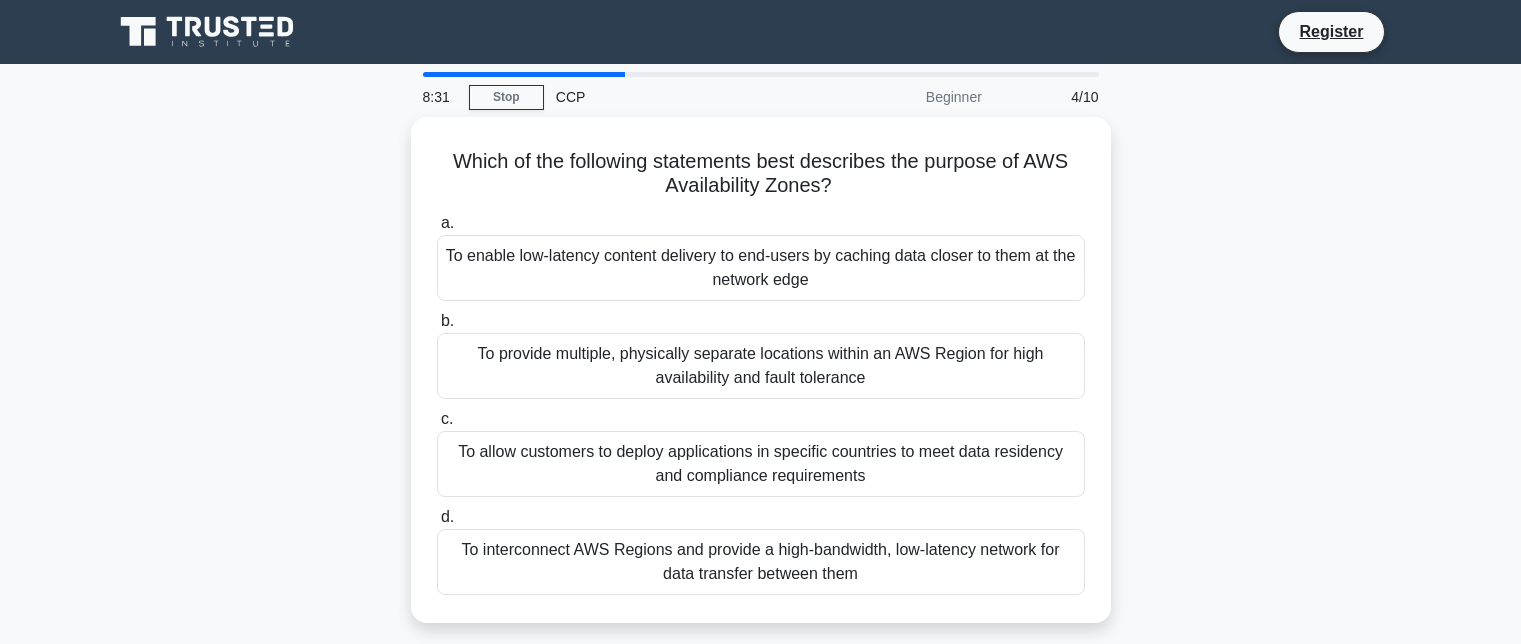 scroll, scrollTop: 3, scrollLeft: 0, axis: vertical 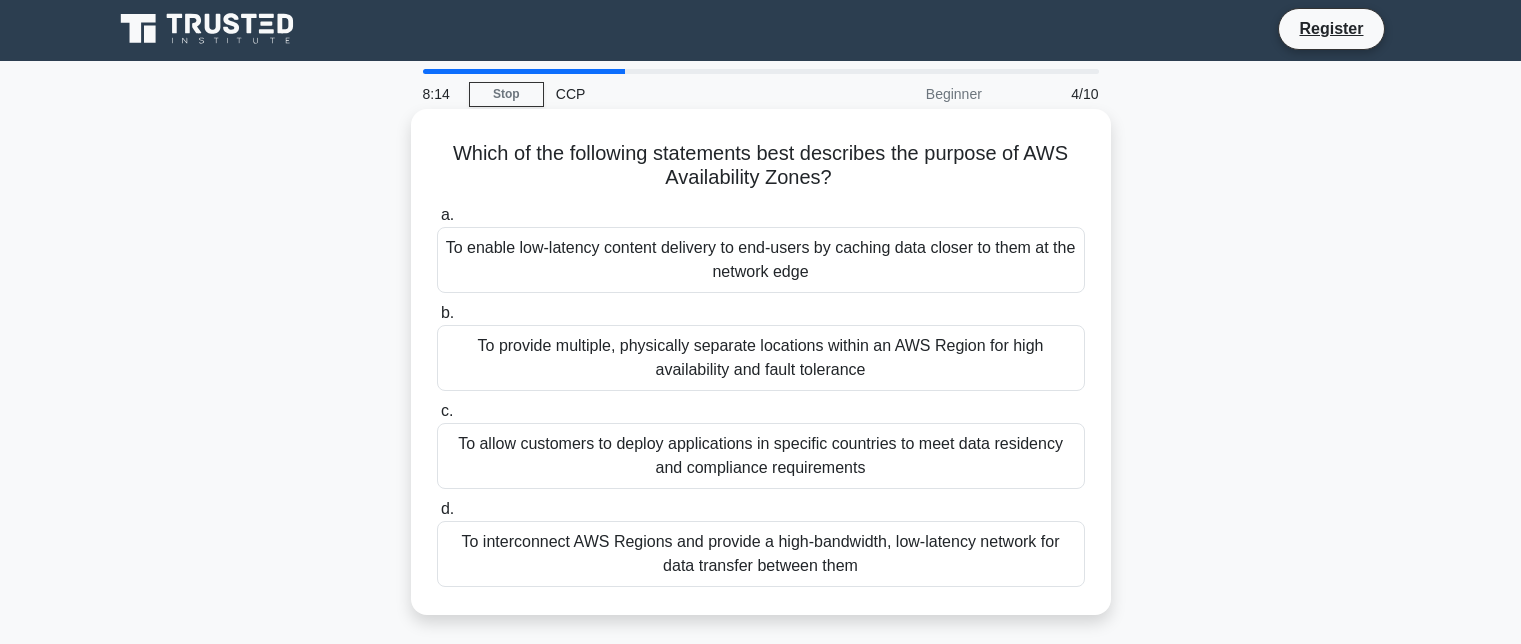 click on "To enable low-latency content delivery to end-users by caching data closer to them at the network edge" at bounding box center [761, 260] 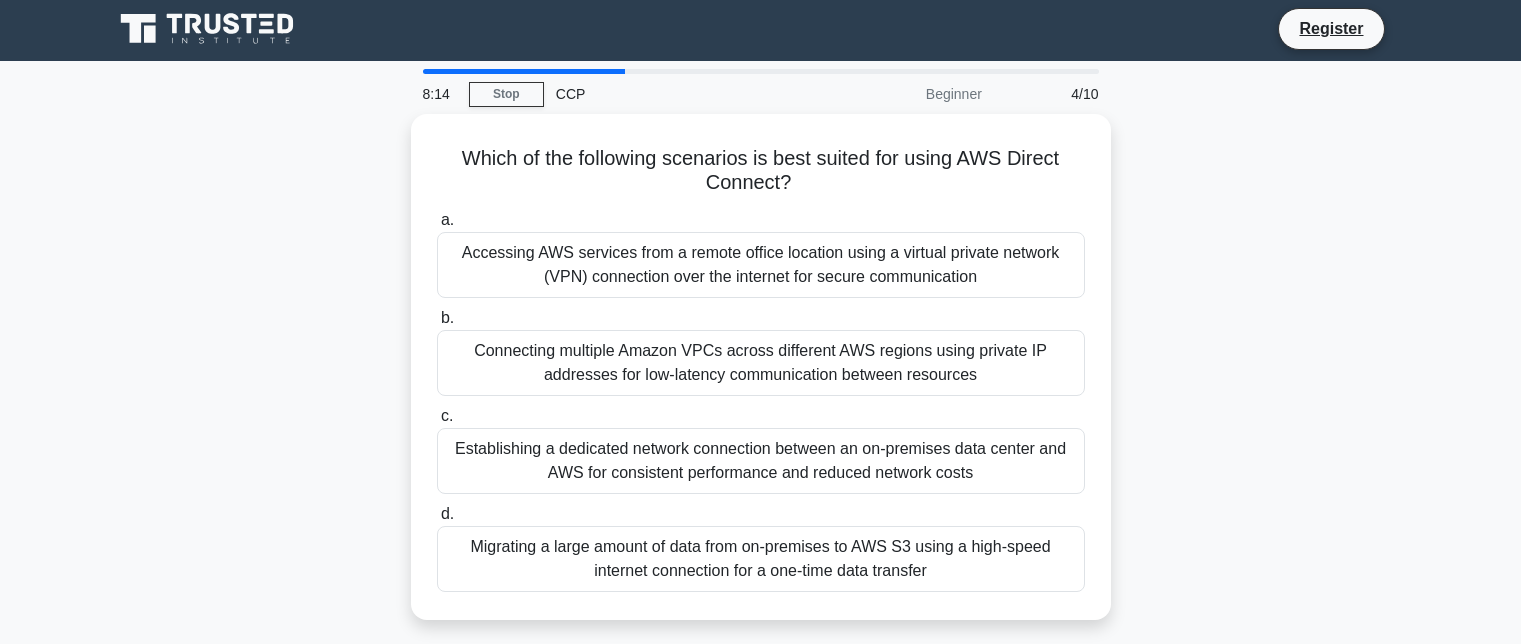 scroll, scrollTop: 0, scrollLeft: 0, axis: both 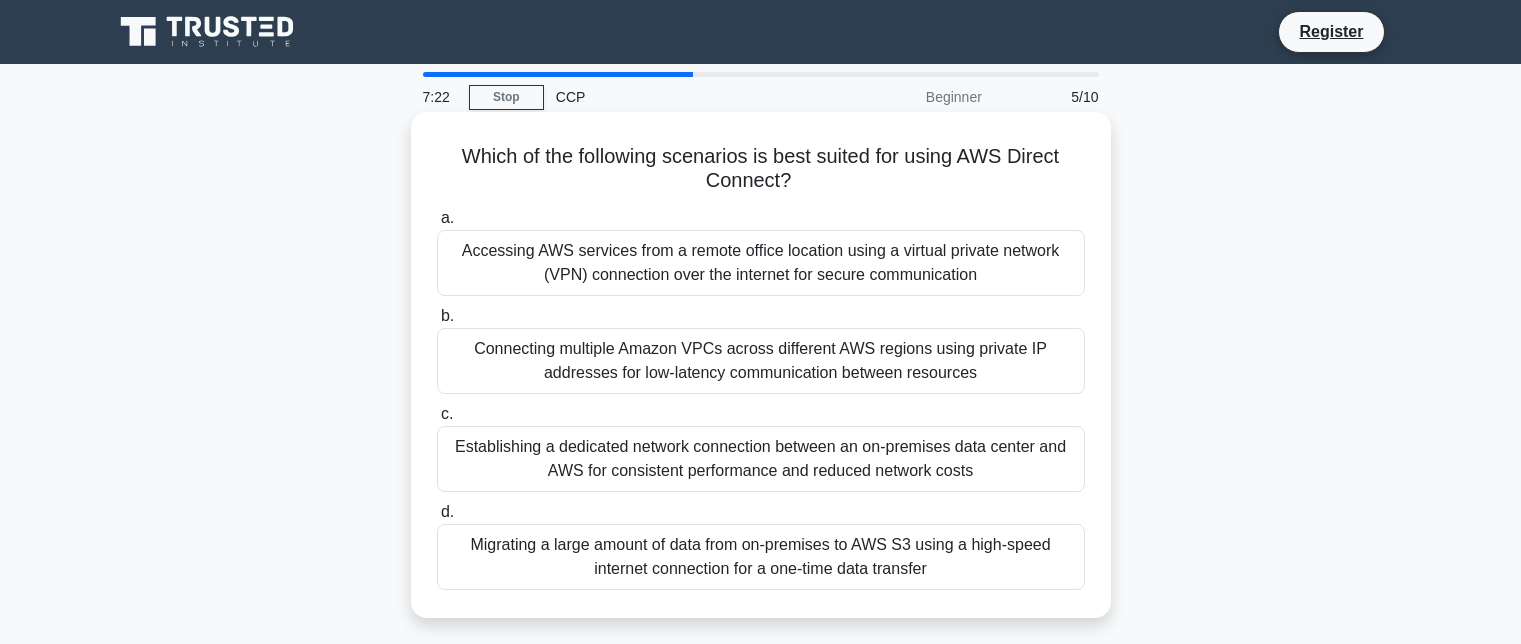click on "Accessing AWS services from a remote office location using a virtual private network (VPN) connection over the internet for secure communication" at bounding box center (761, 263) 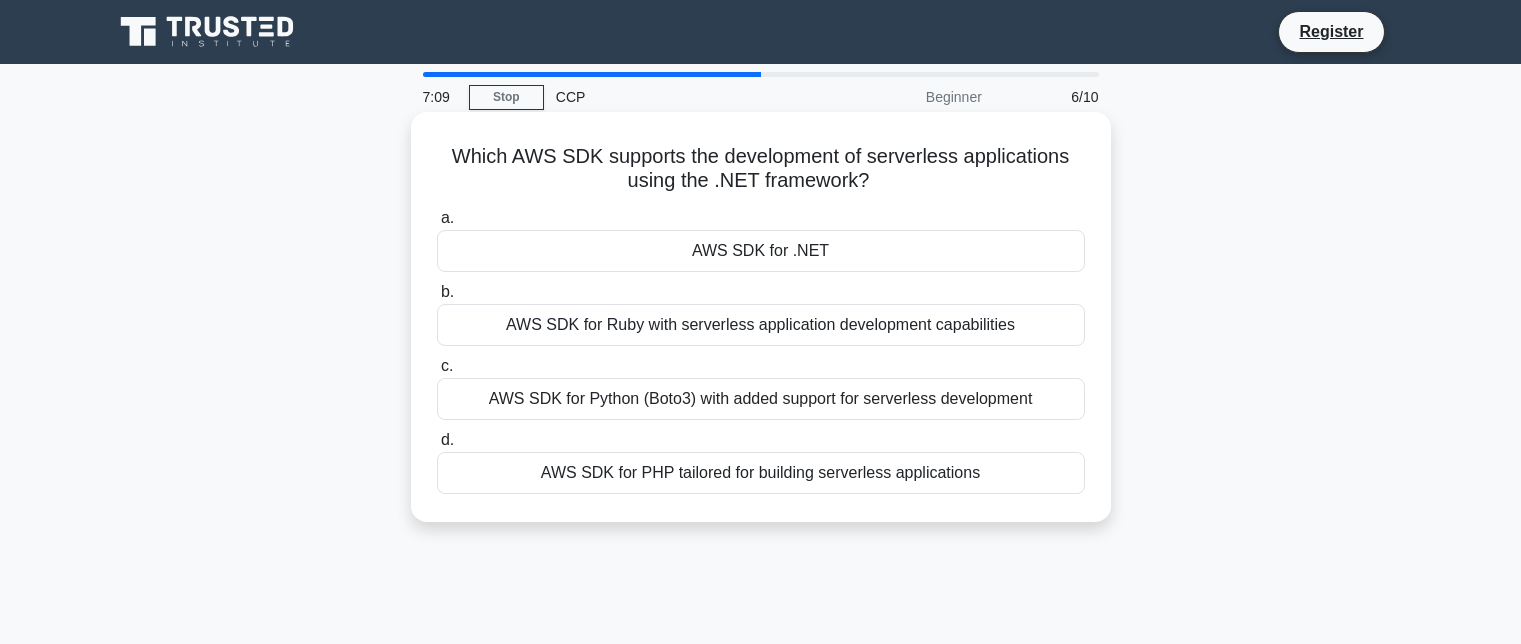 click on "AWS SDK for .NET" at bounding box center (761, 251) 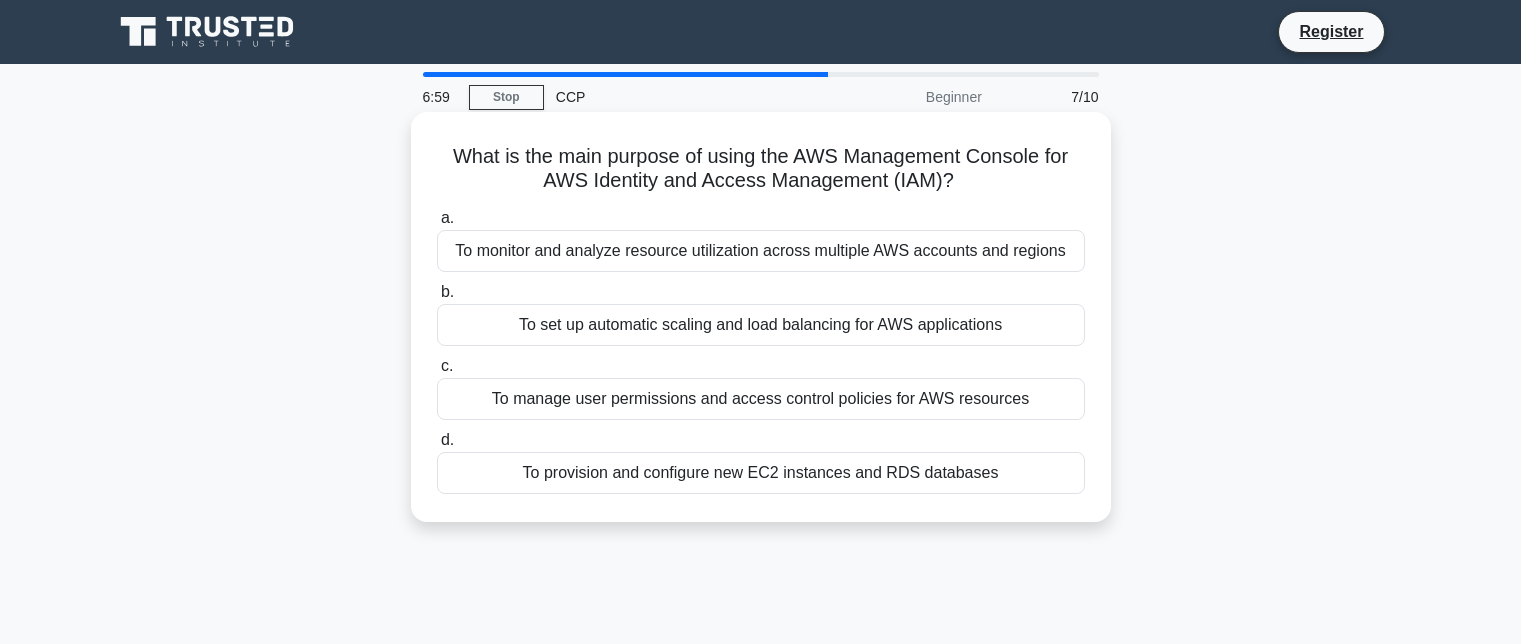 click on "To manage user permissions and access control policies for AWS resources" at bounding box center [761, 399] 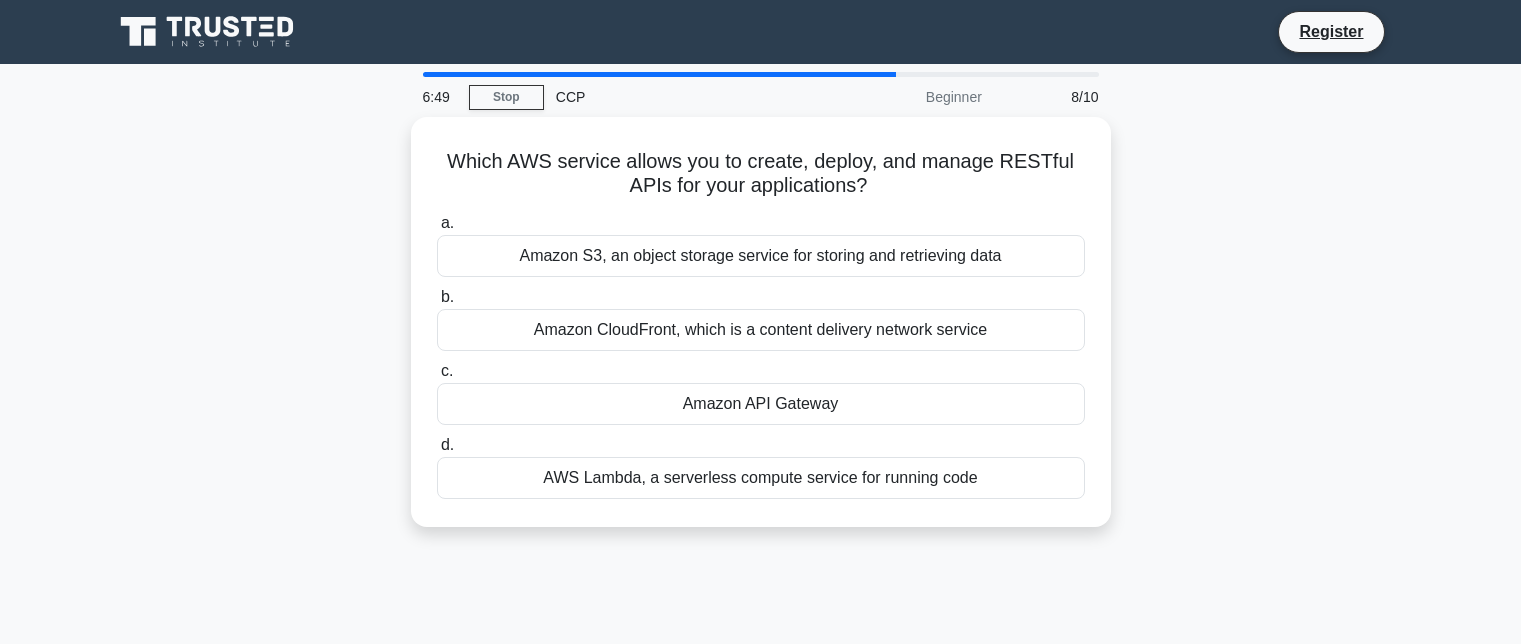 click on "Amazon API Gateway" at bounding box center [761, 404] 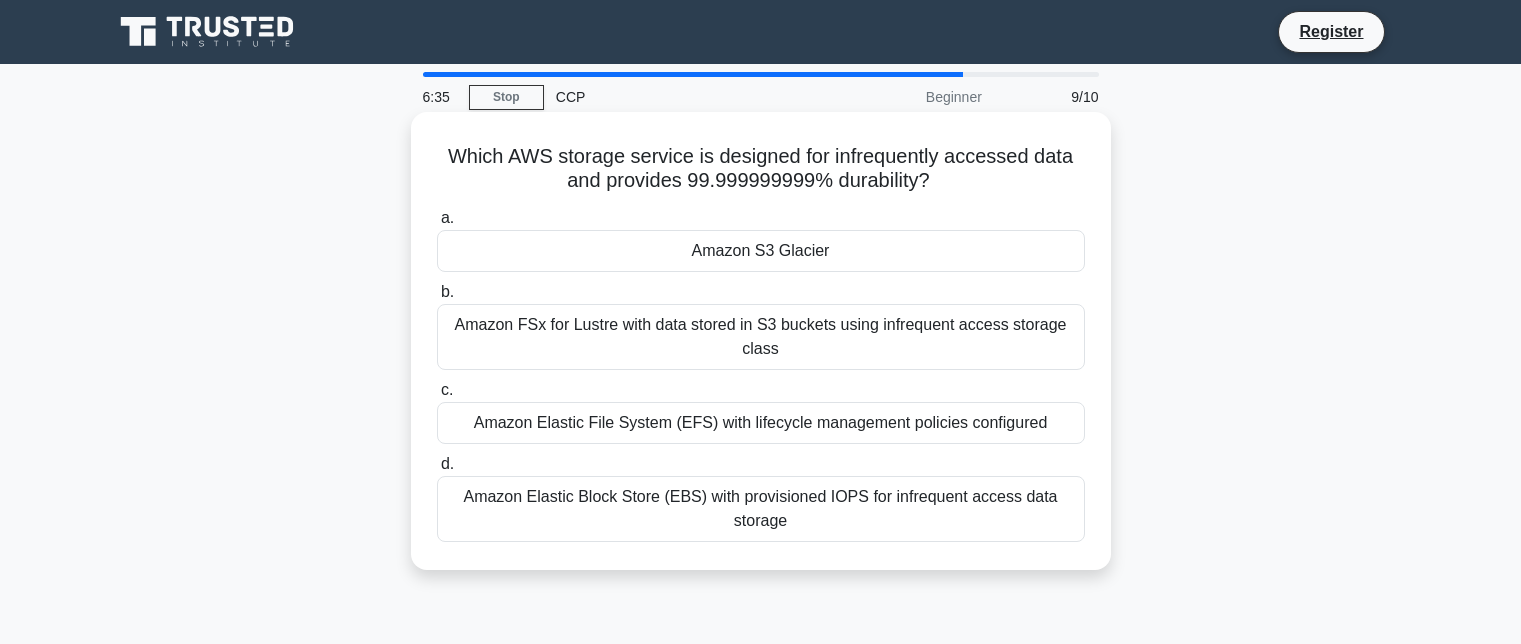 click on "Amazon S3 Glacier" at bounding box center (761, 251) 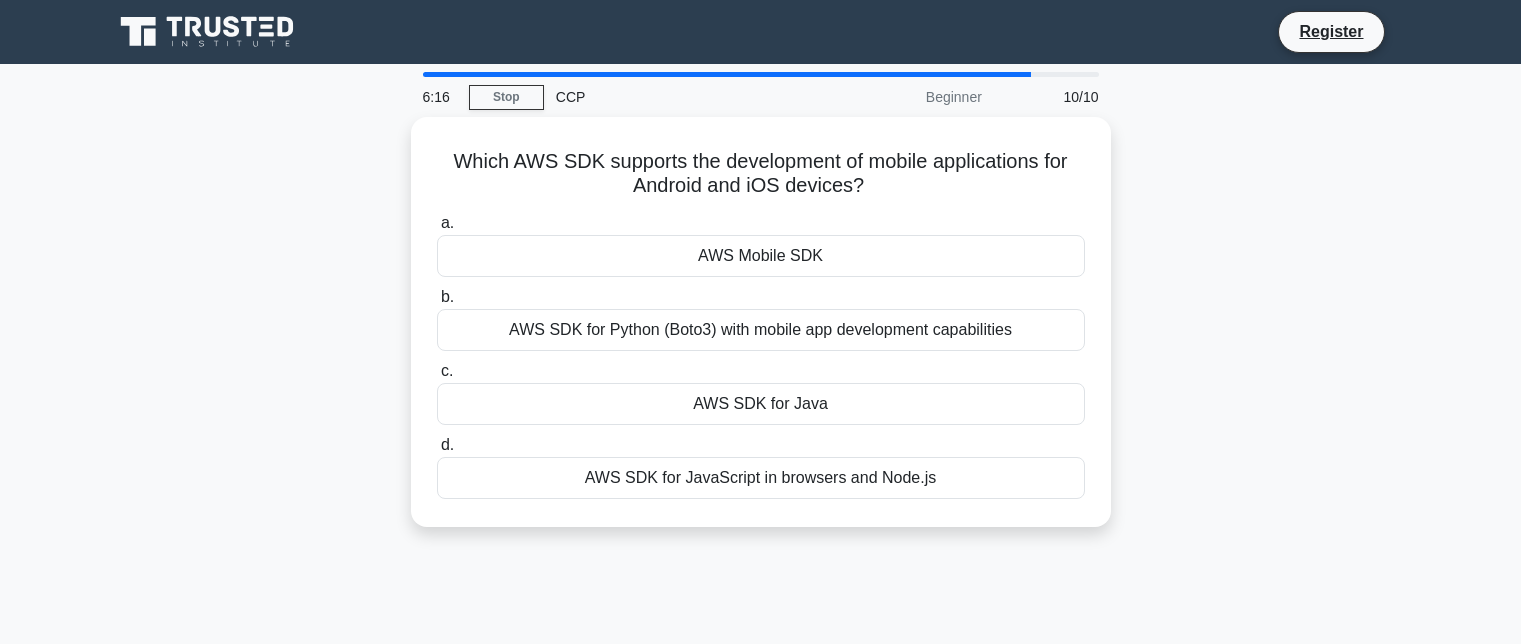 click on "AWS Mobile SDK" at bounding box center (761, 256) 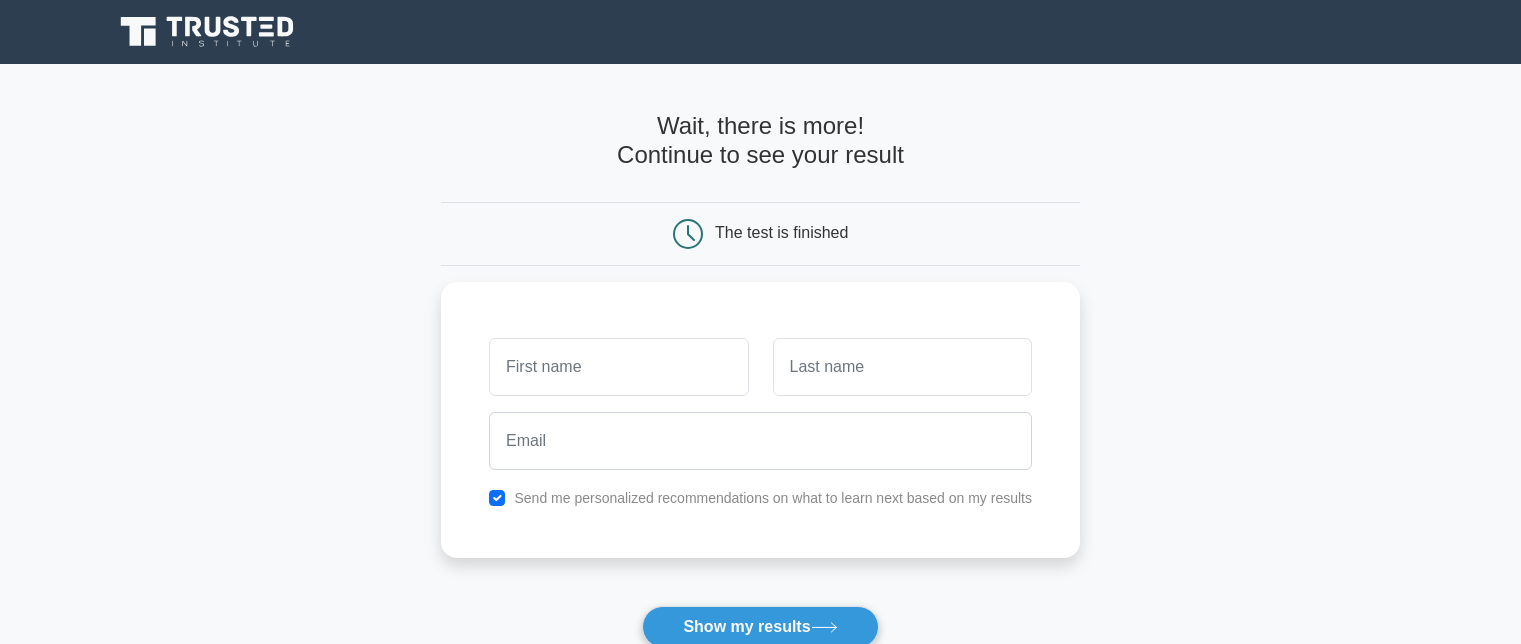 scroll, scrollTop: 0, scrollLeft: 0, axis: both 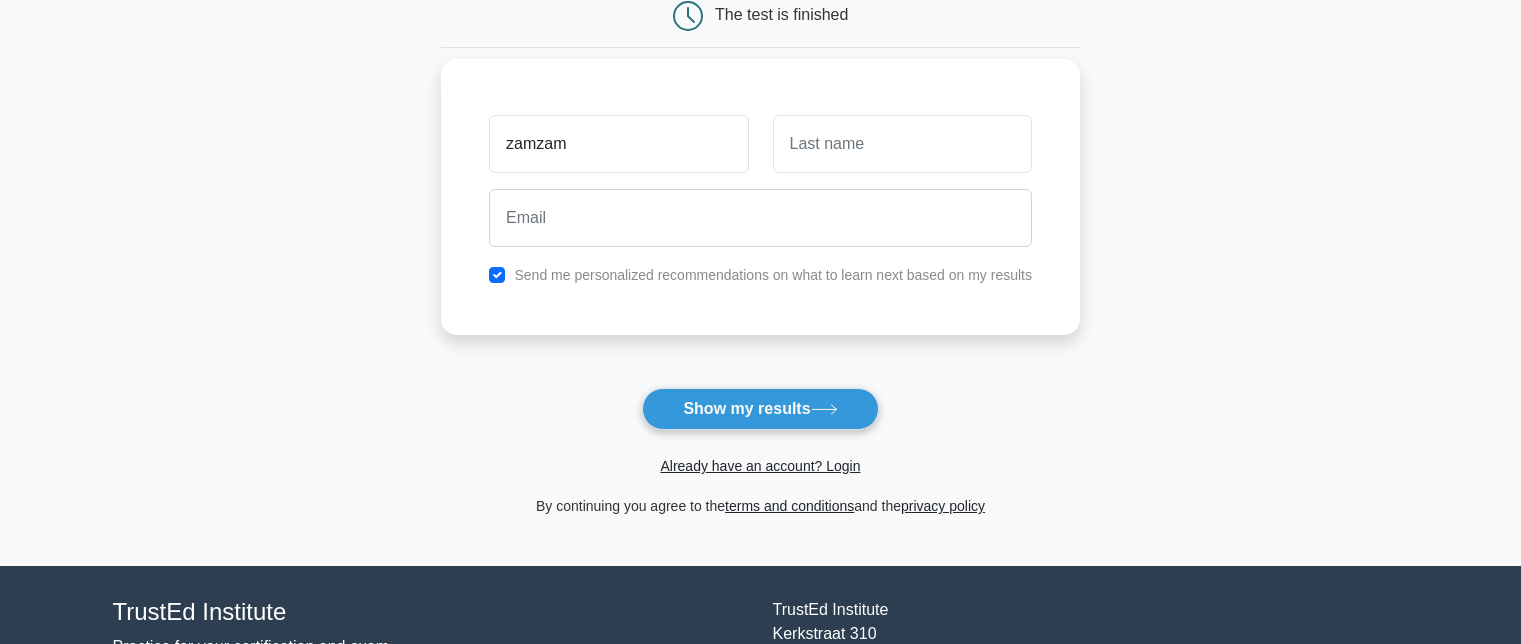 type on "zamzam" 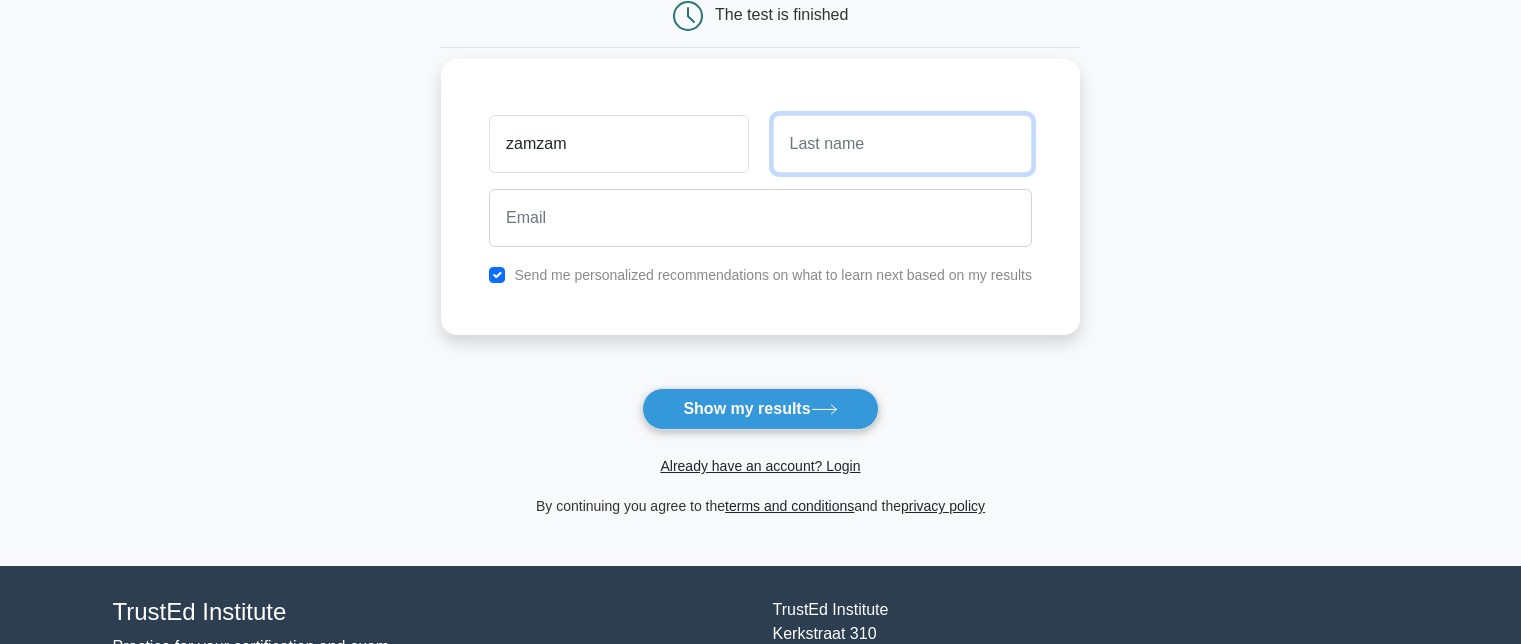 click at bounding box center (902, 144) 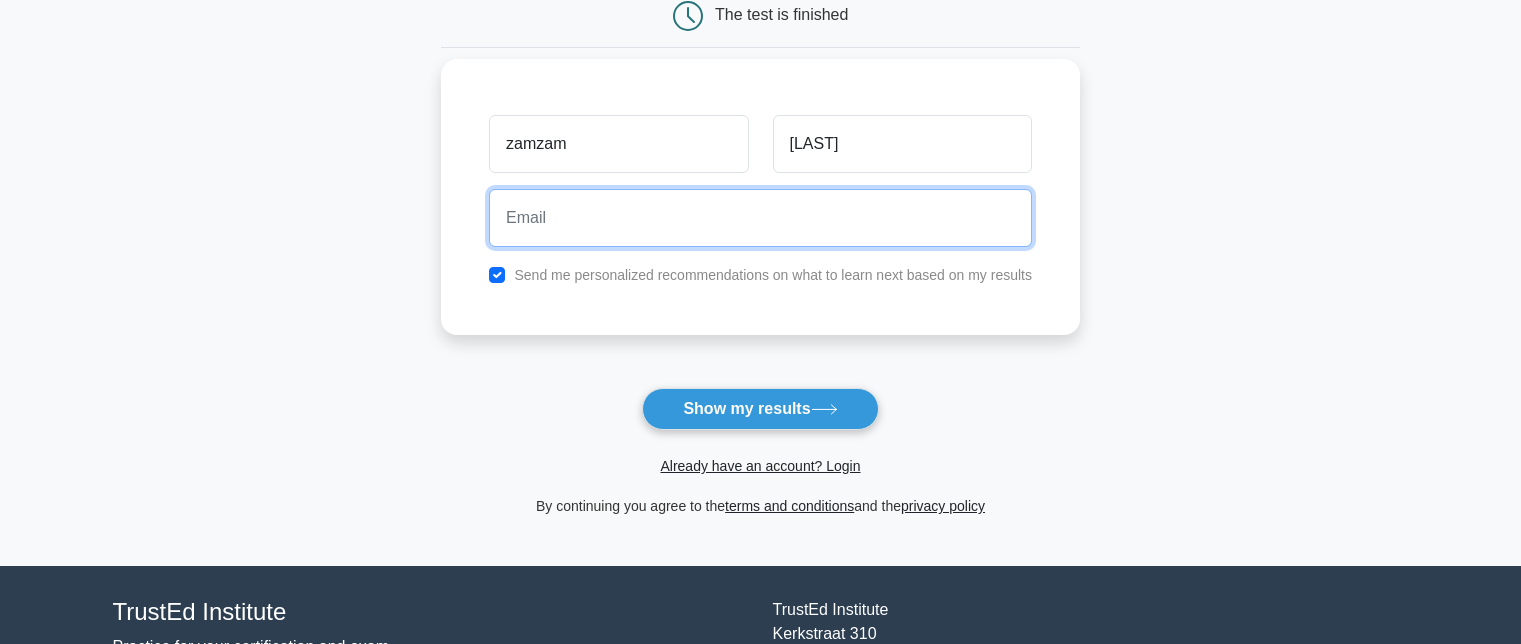 click at bounding box center (760, 218) 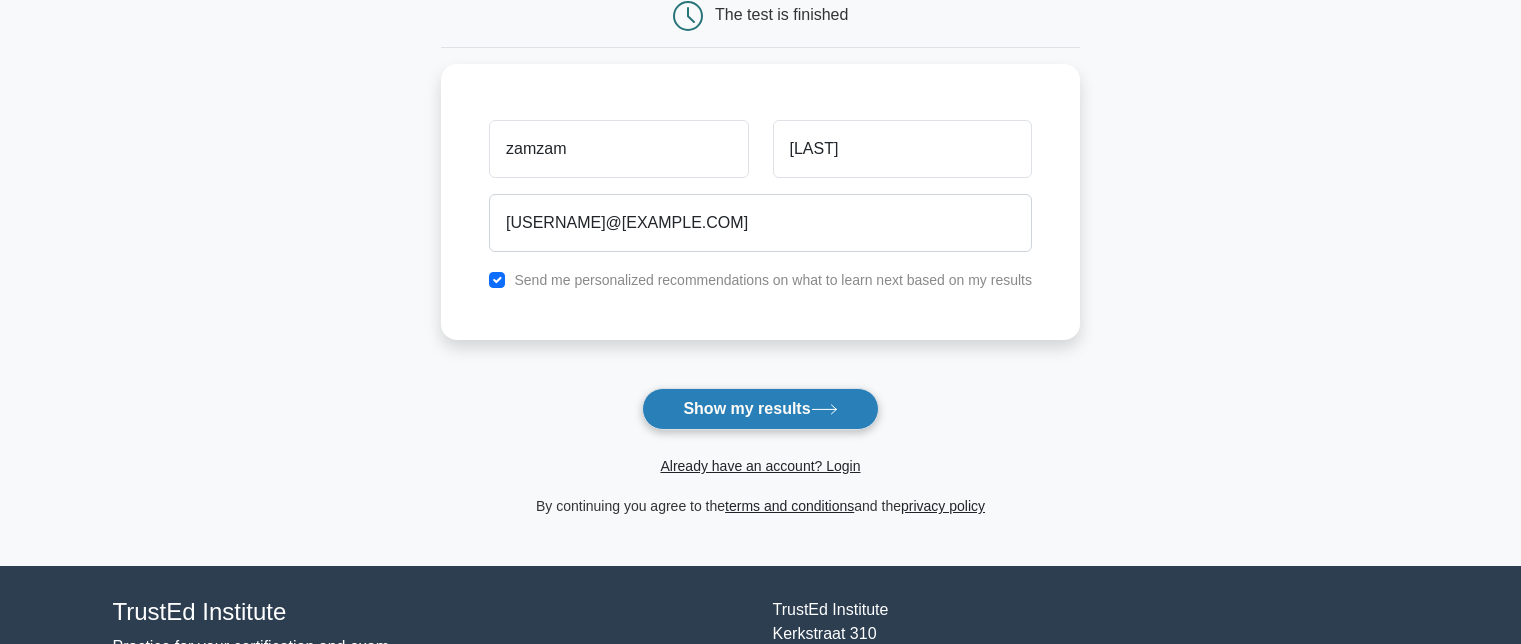 click on "Show my results" at bounding box center (760, 409) 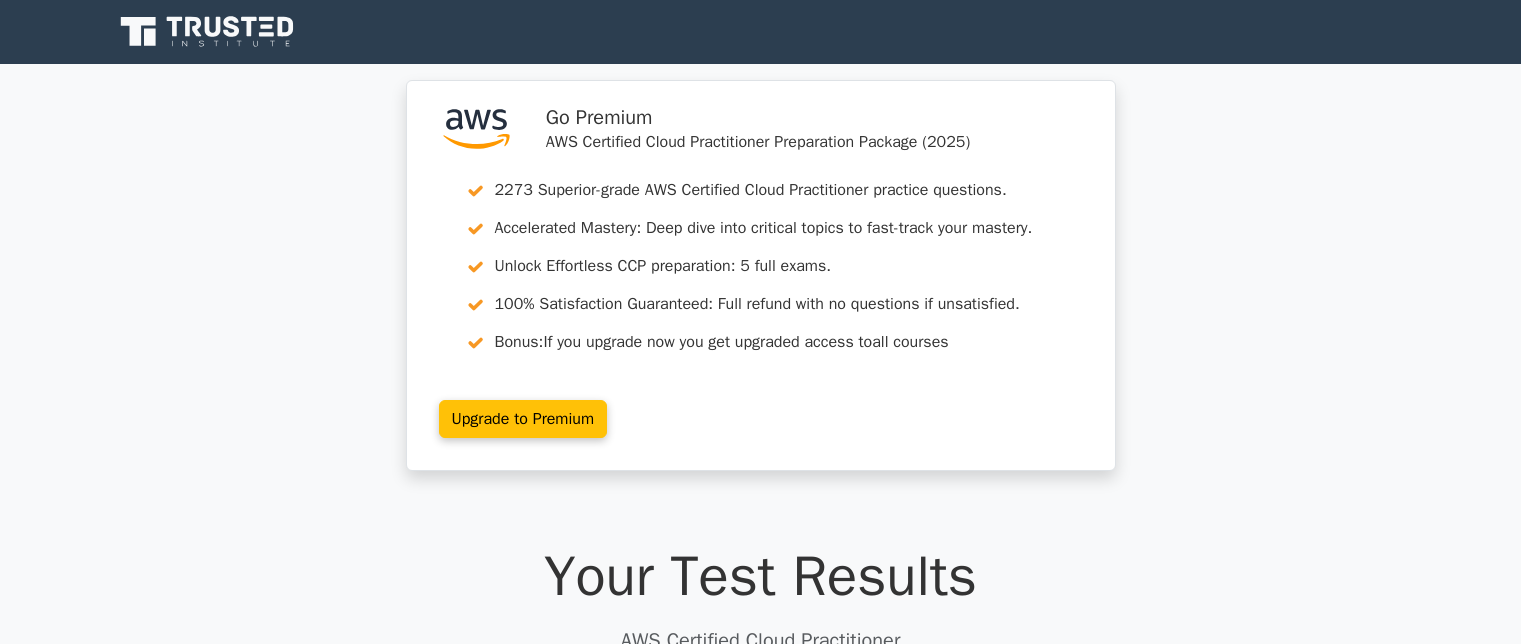 scroll, scrollTop: 0, scrollLeft: 0, axis: both 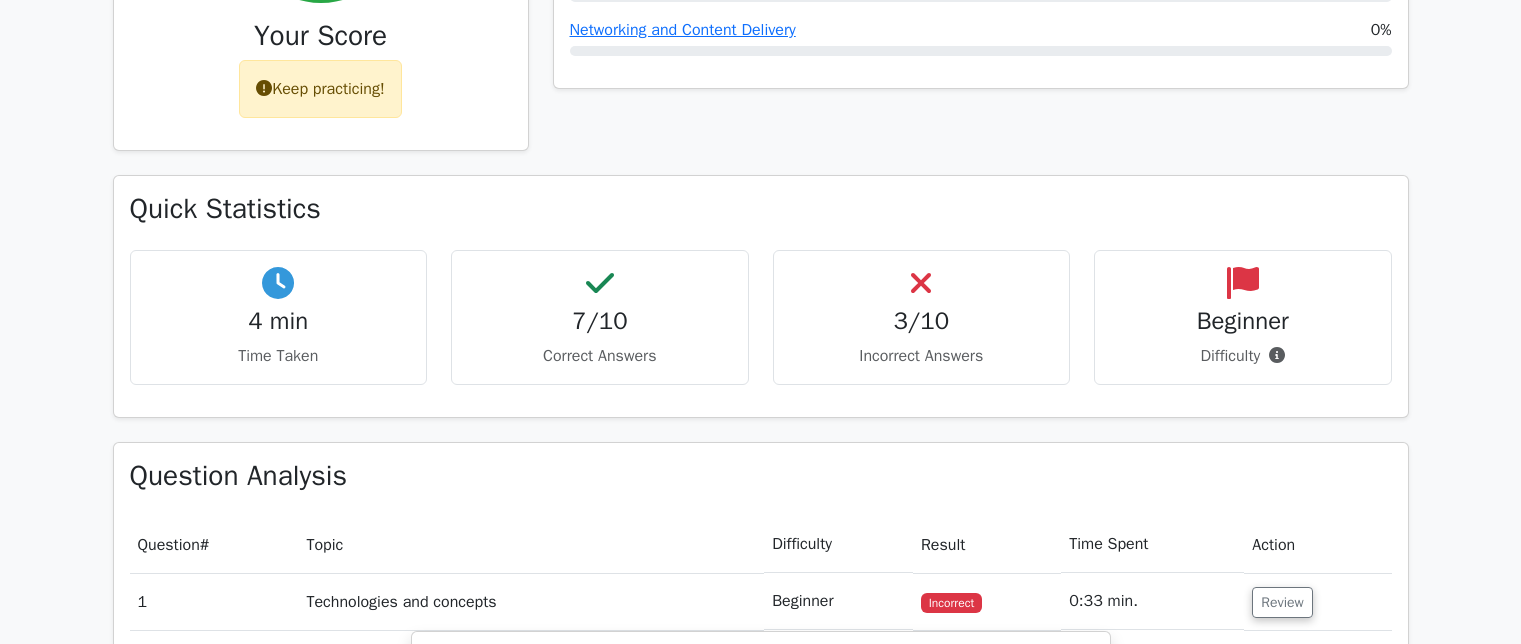 click on "Incorrect Answers" at bounding box center [922, 356] 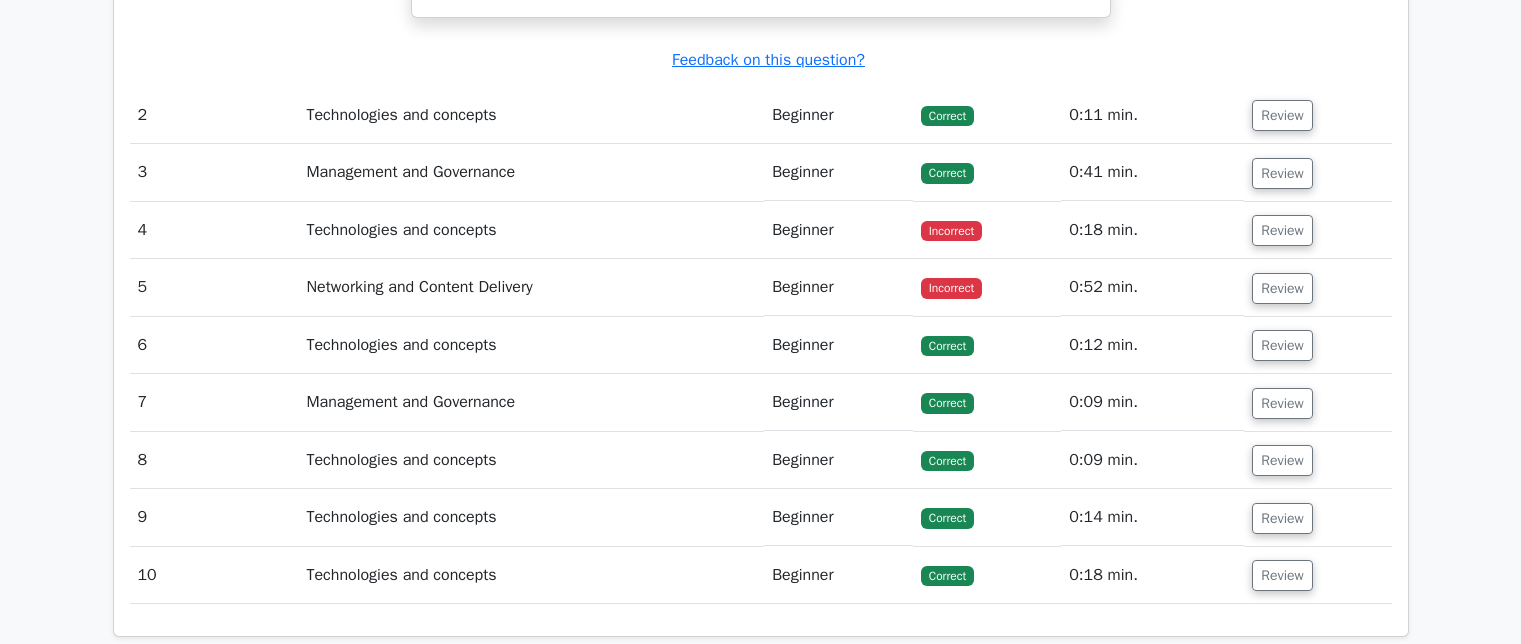 scroll, scrollTop: 2253, scrollLeft: 0, axis: vertical 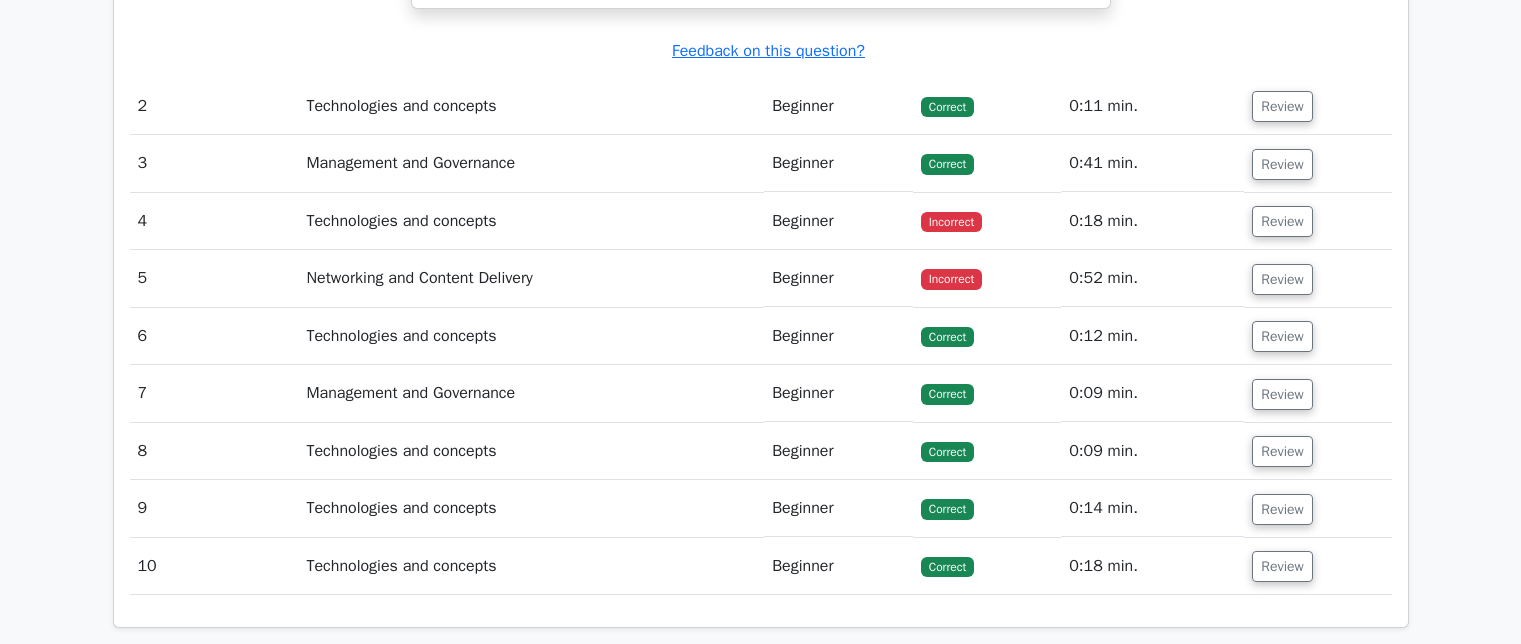 click on "Technologies and concepts" at bounding box center [531, 221] 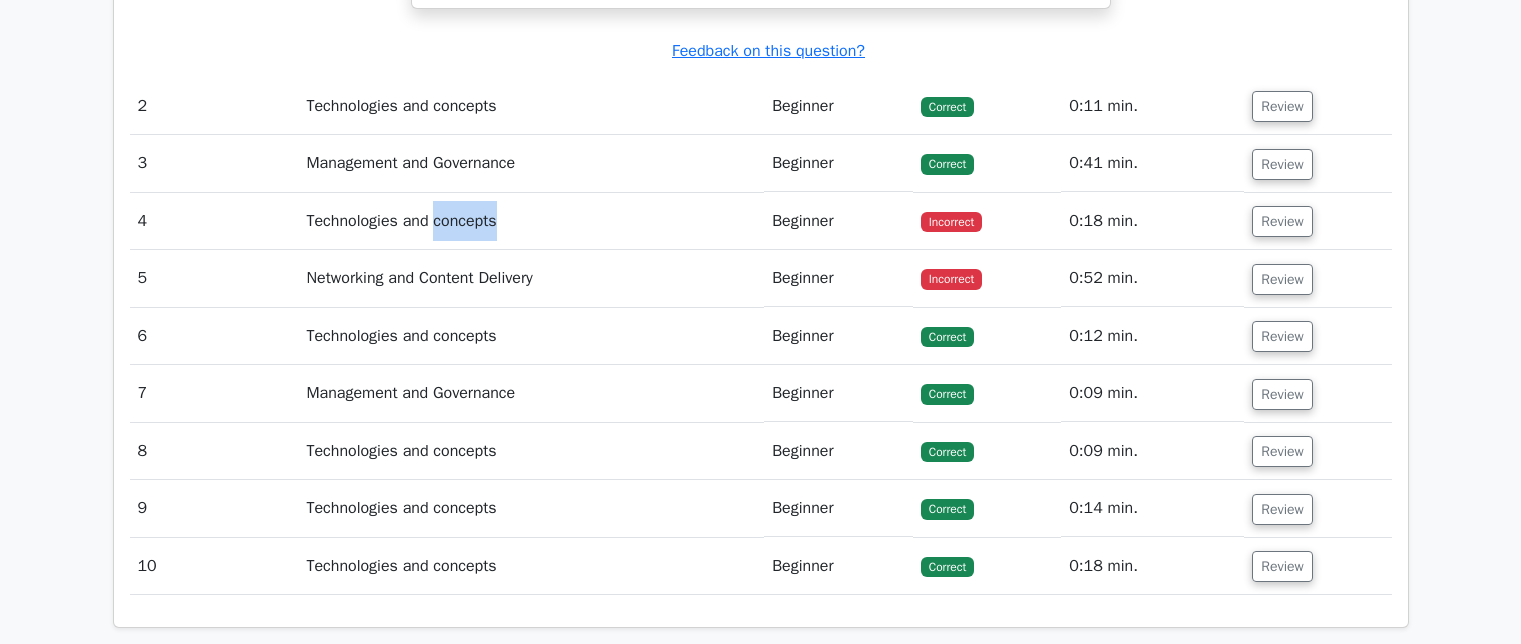 click on "Technologies and concepts" at bounding box center (531, 221) 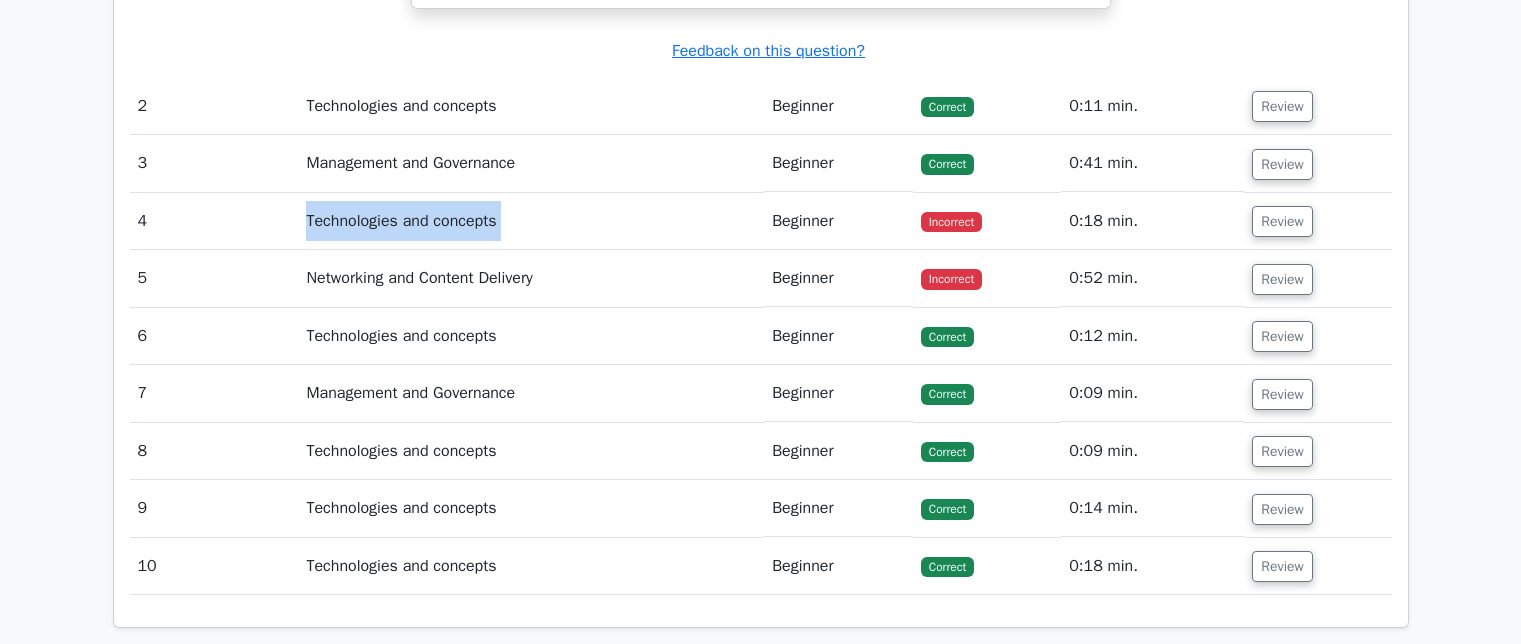 click on "Technologies and concepts" at bounding box center (531, 221) 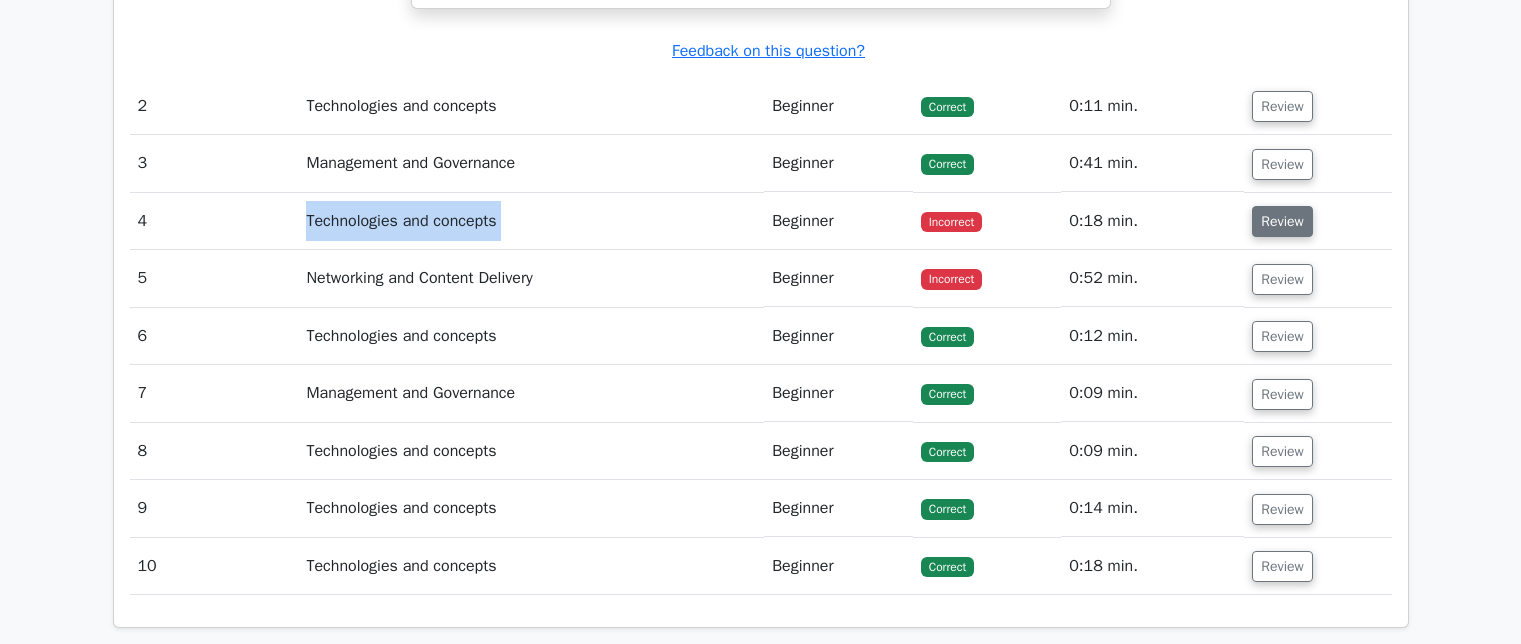 click on "Review" at bounding box center (1282, 221) 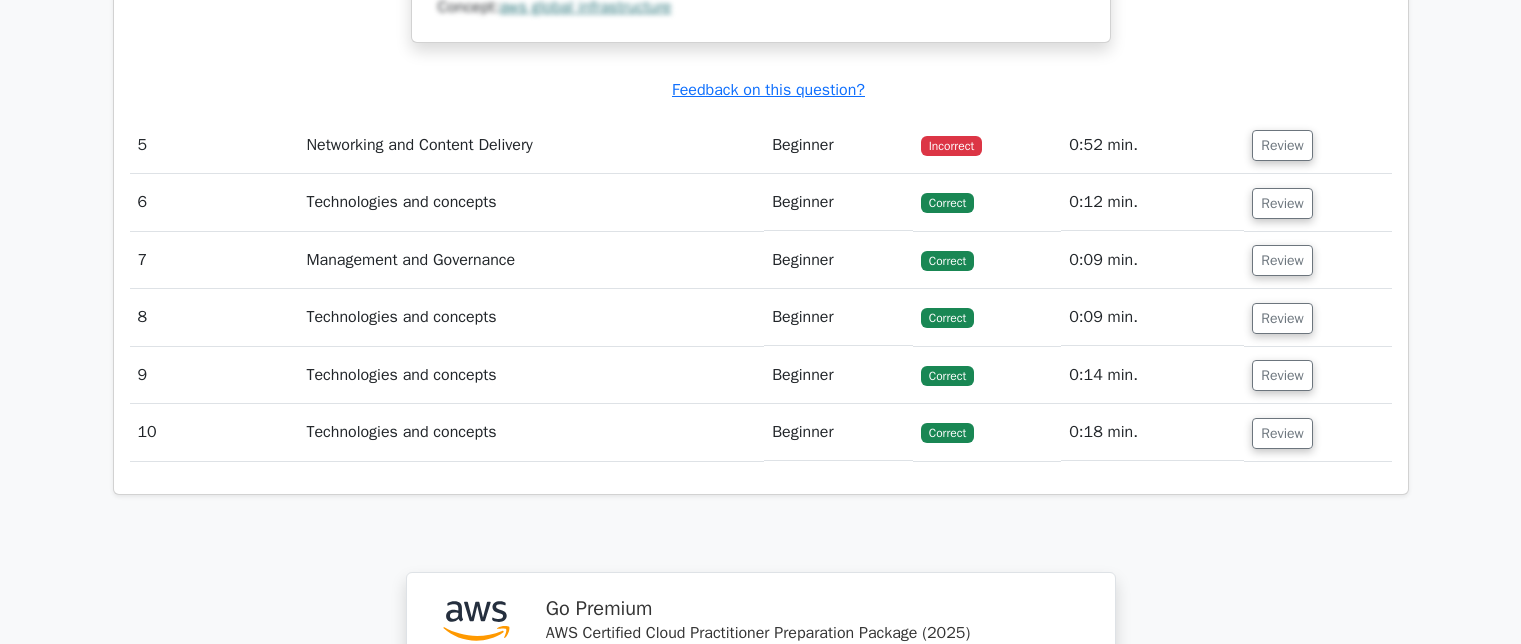 scroll, scrollTop: 3328, scrollLeft: 0, axis: vertical 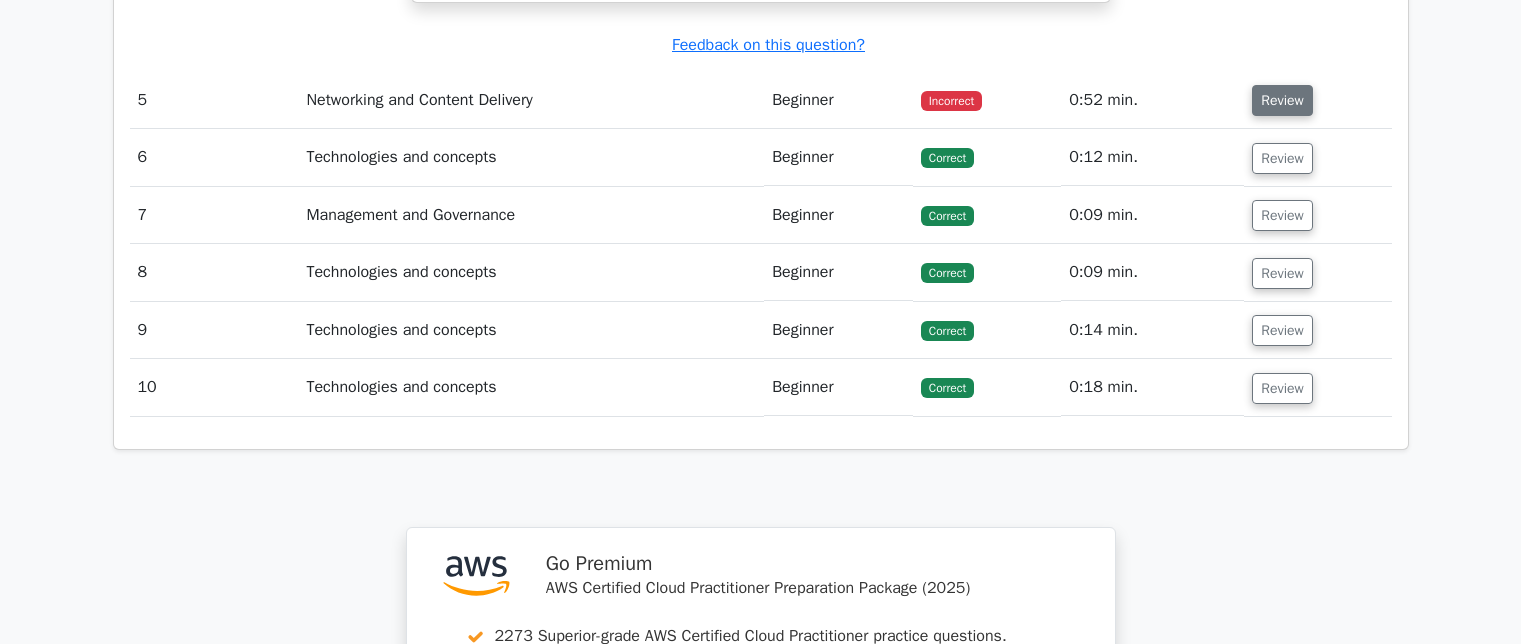 click on "Review" at bounding box center (1282, 100) 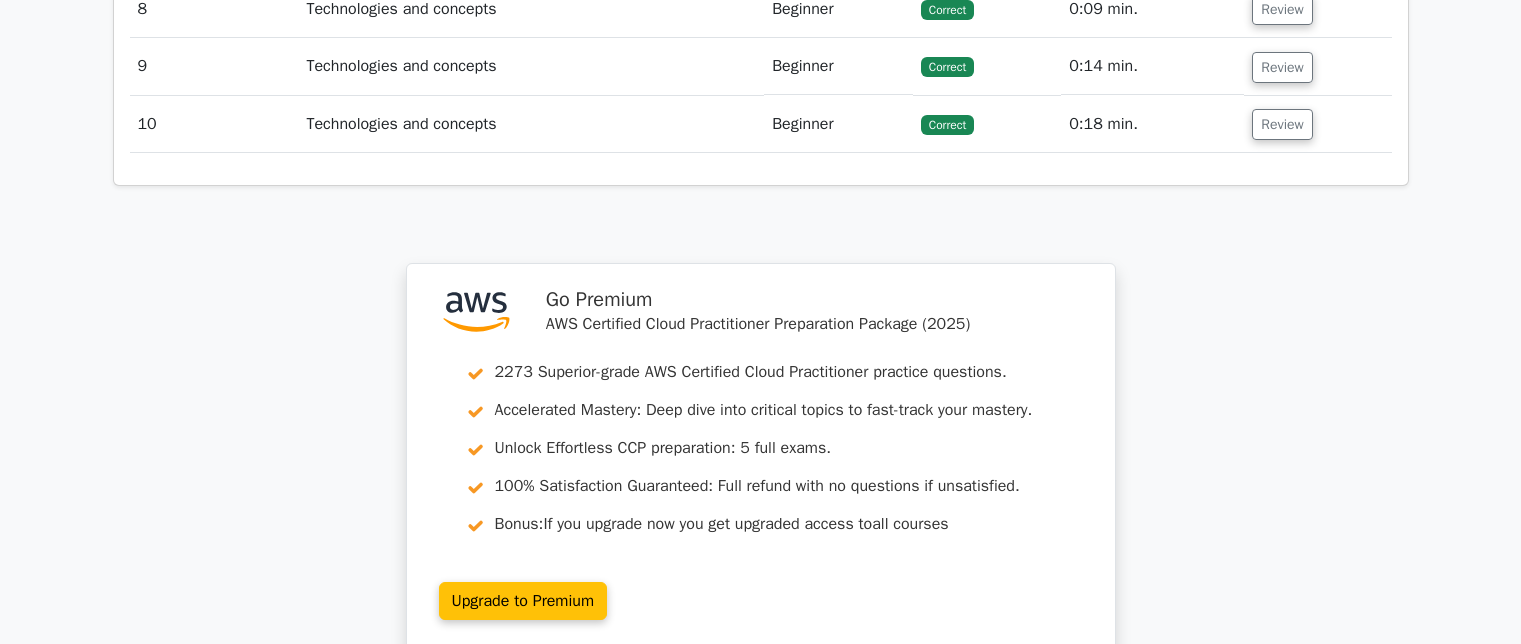 scroll, scrollTop: 4407, scrollLeft: 0, axis: vertical 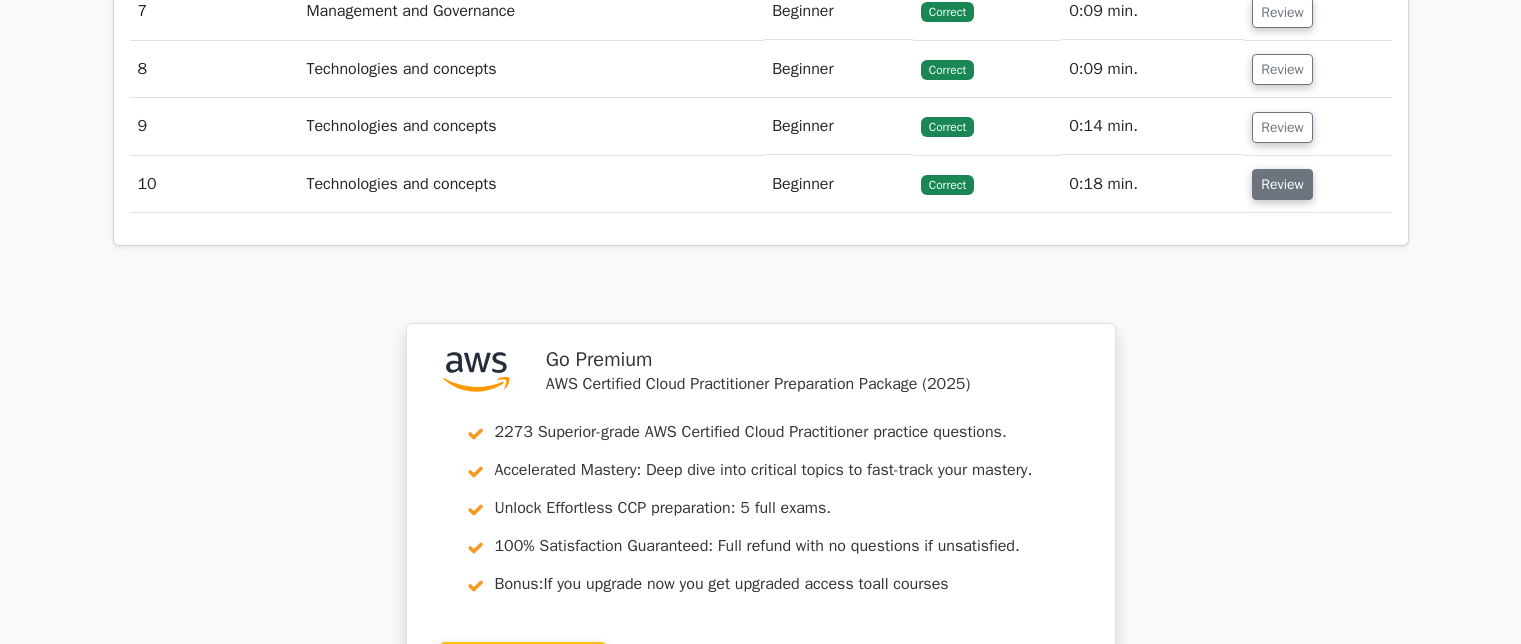 click on "Review" at bounding box center [1282, 184] 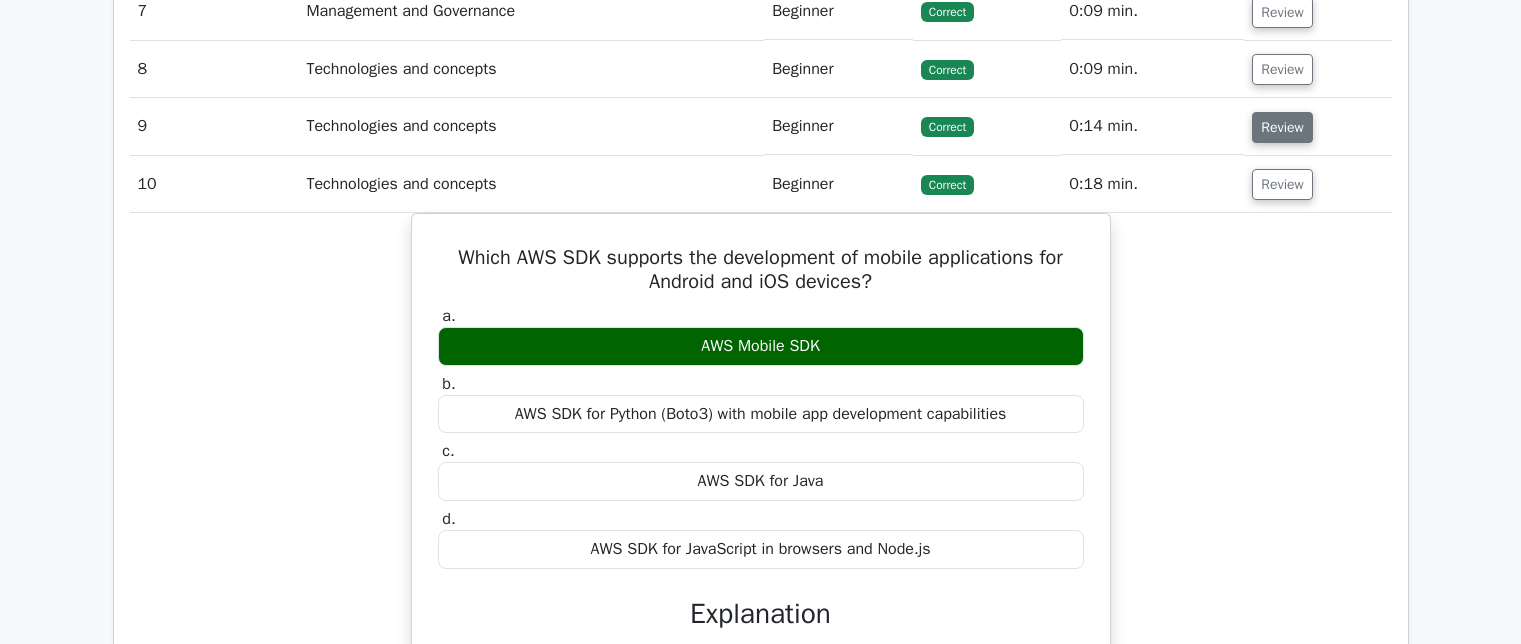 click on "Review" at bounding box center (1282, 127) 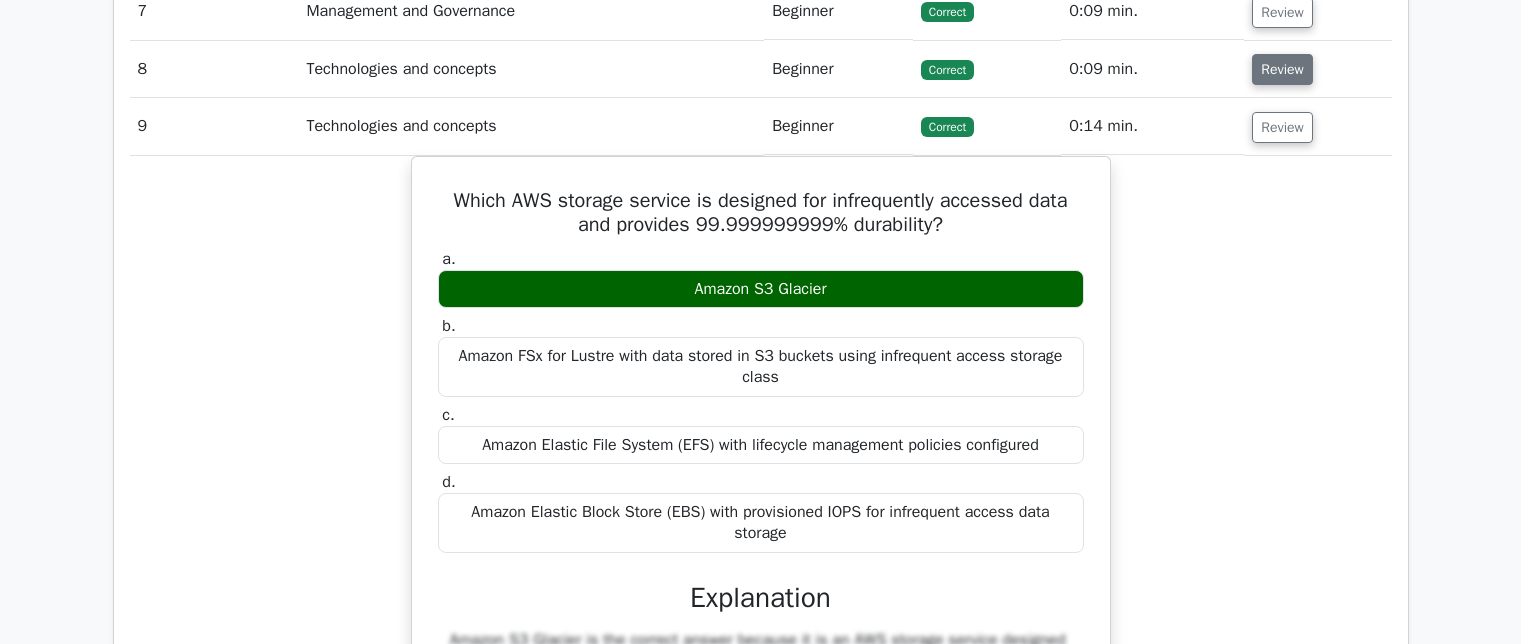 click on "Review" at bounding box center [1282, 69] 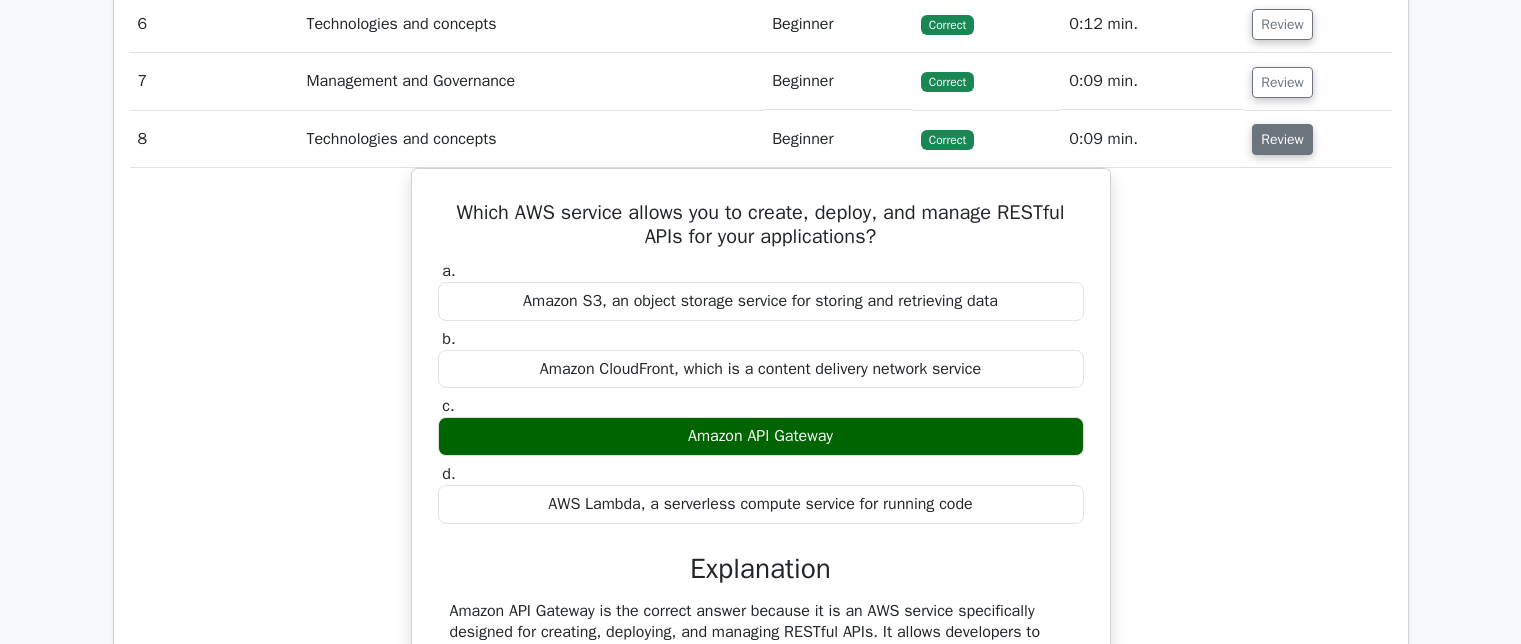 scroll, scrollTop: 4347, scrollLeft: 0, axis: vertical 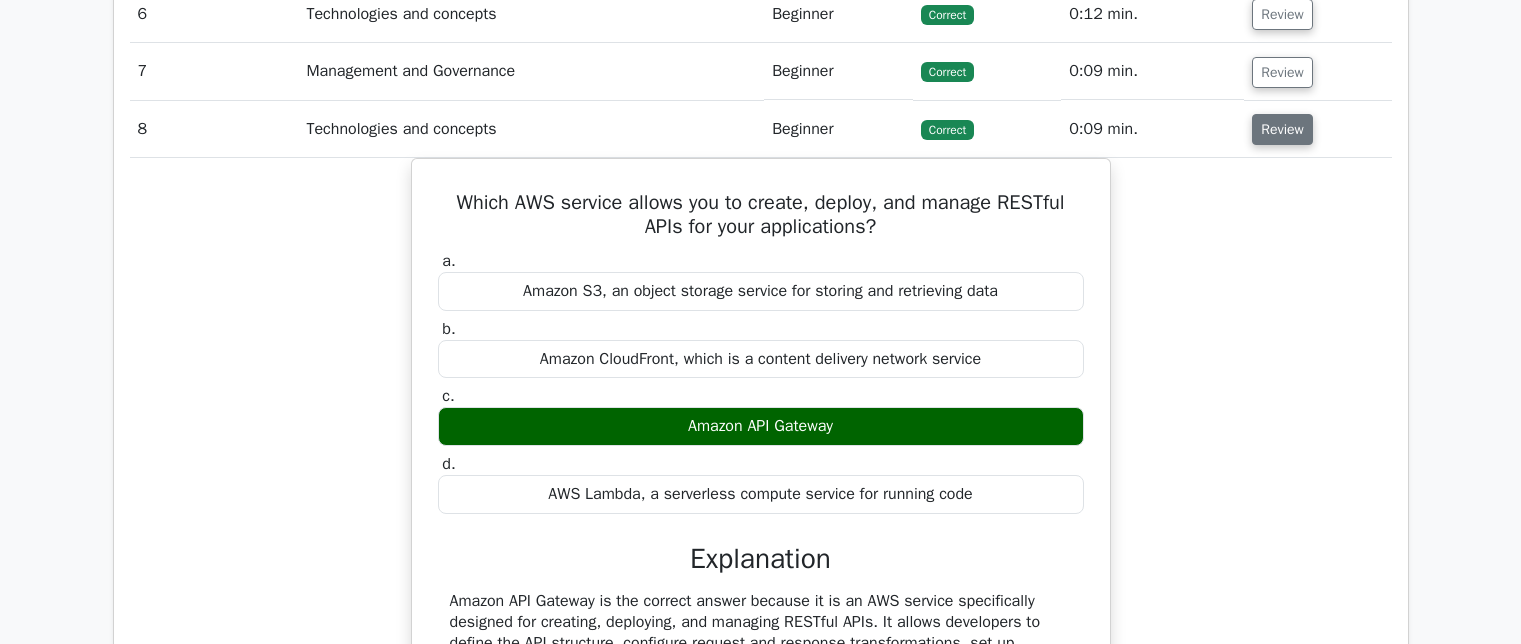click on "Review" at bounding box center [1282, 72] 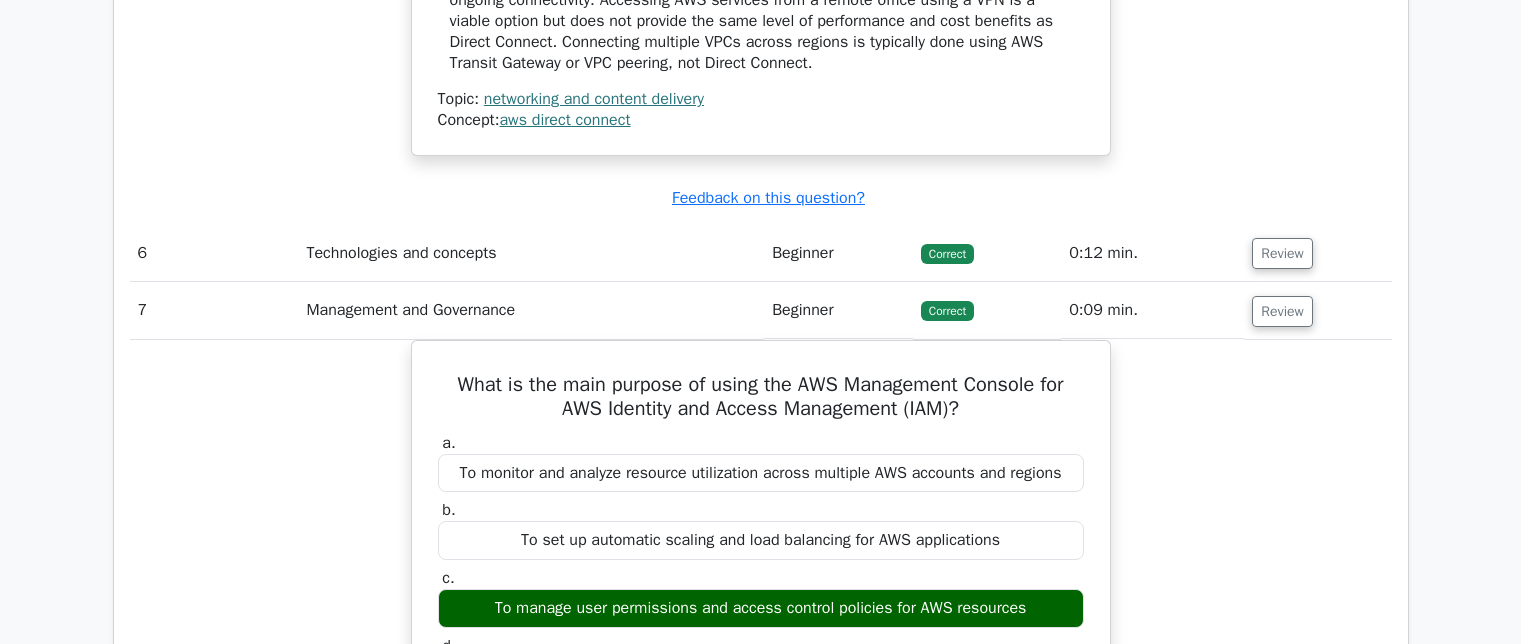 scroll, scrollTop: 4112, scrollLeft: 0, axis: vertical 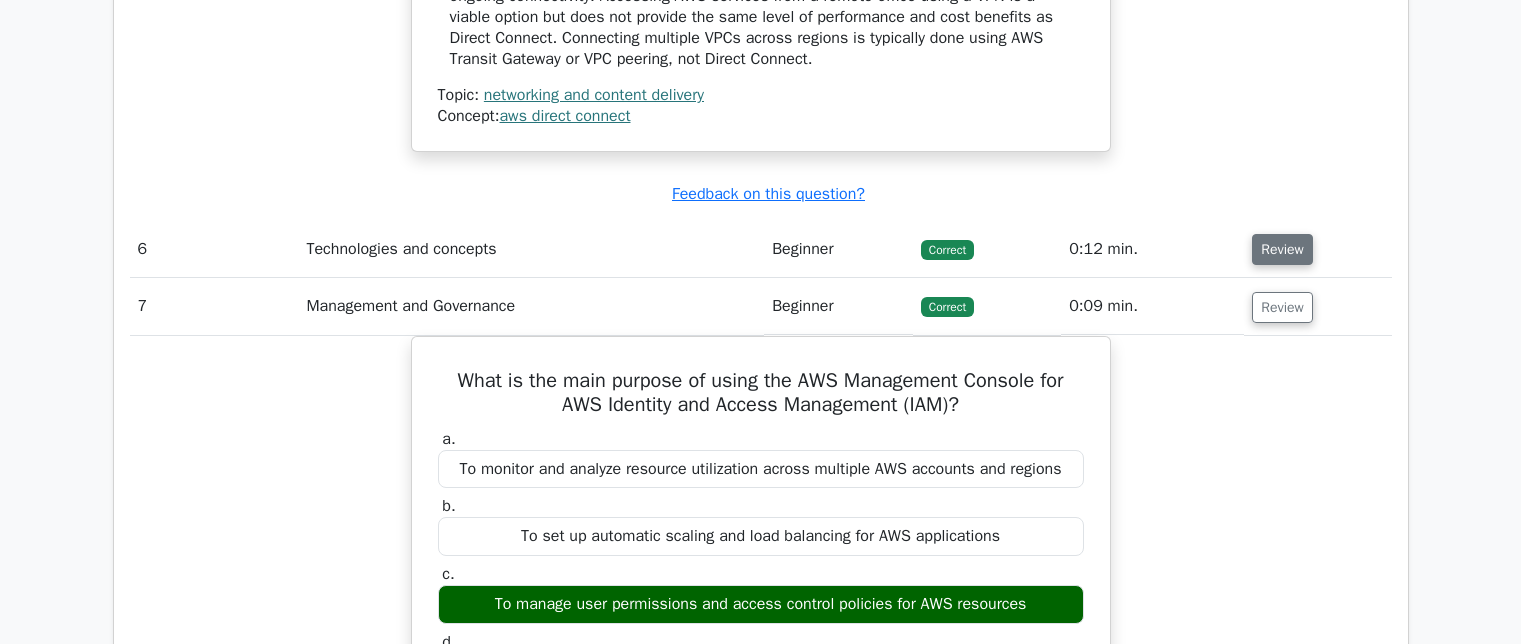 click on "Review" at bounding box center [1282, 249] 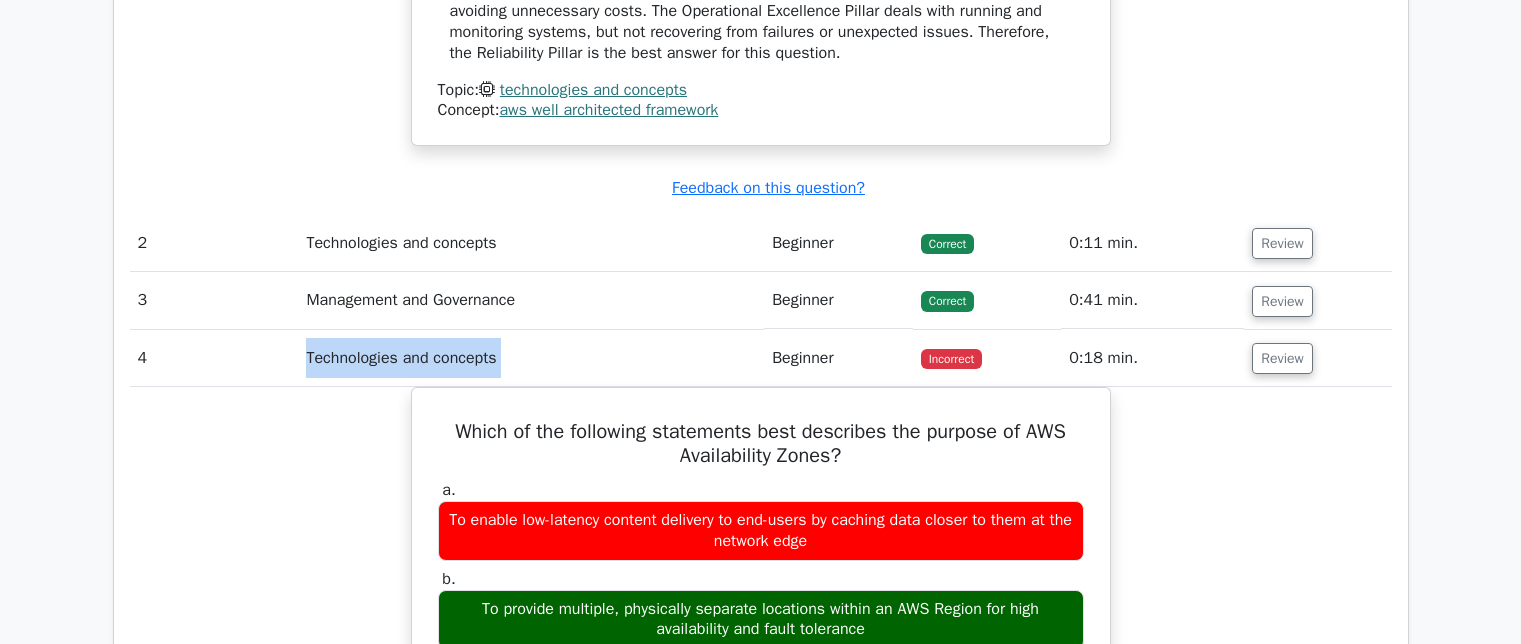 scroll, scrollTop: 2123, scrollLeft: 0, axis: vertical 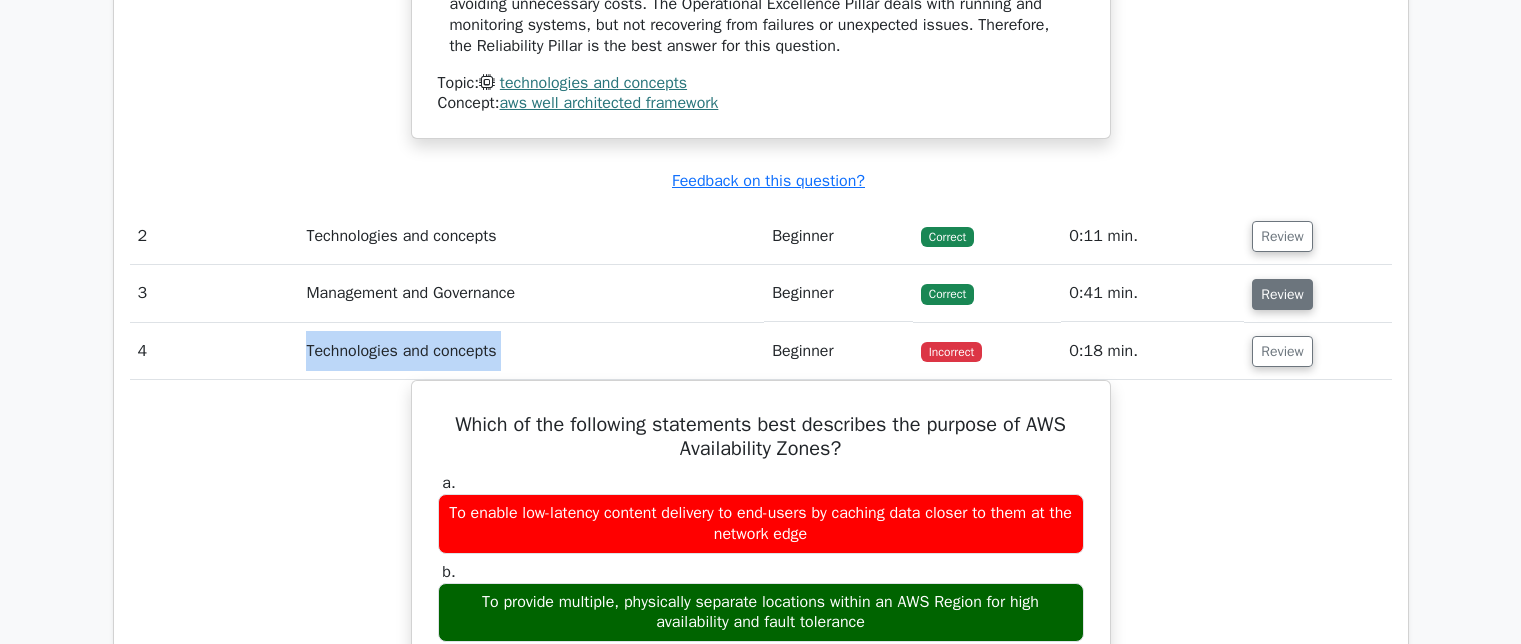 click on "Review" at bounding box center (1282, 294) 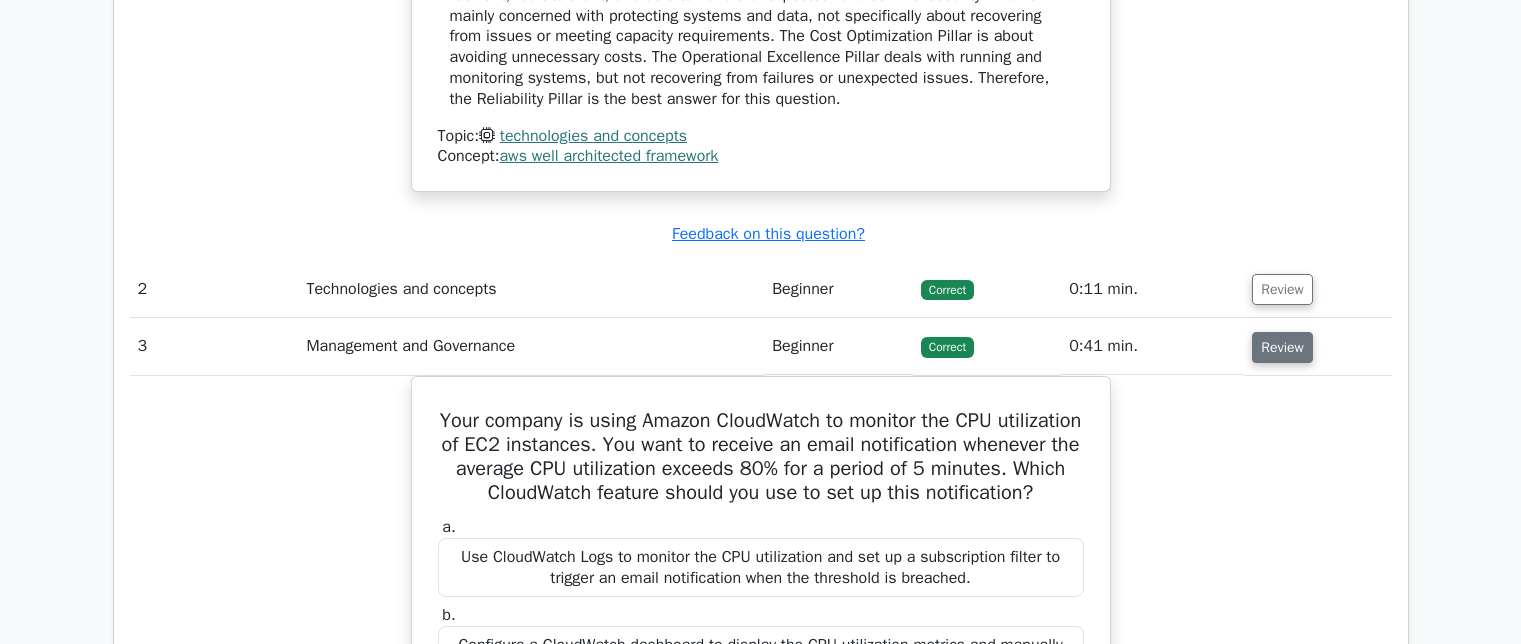 scroll, scrollTop: 2080, scrollLeft: 0, axis: vertical 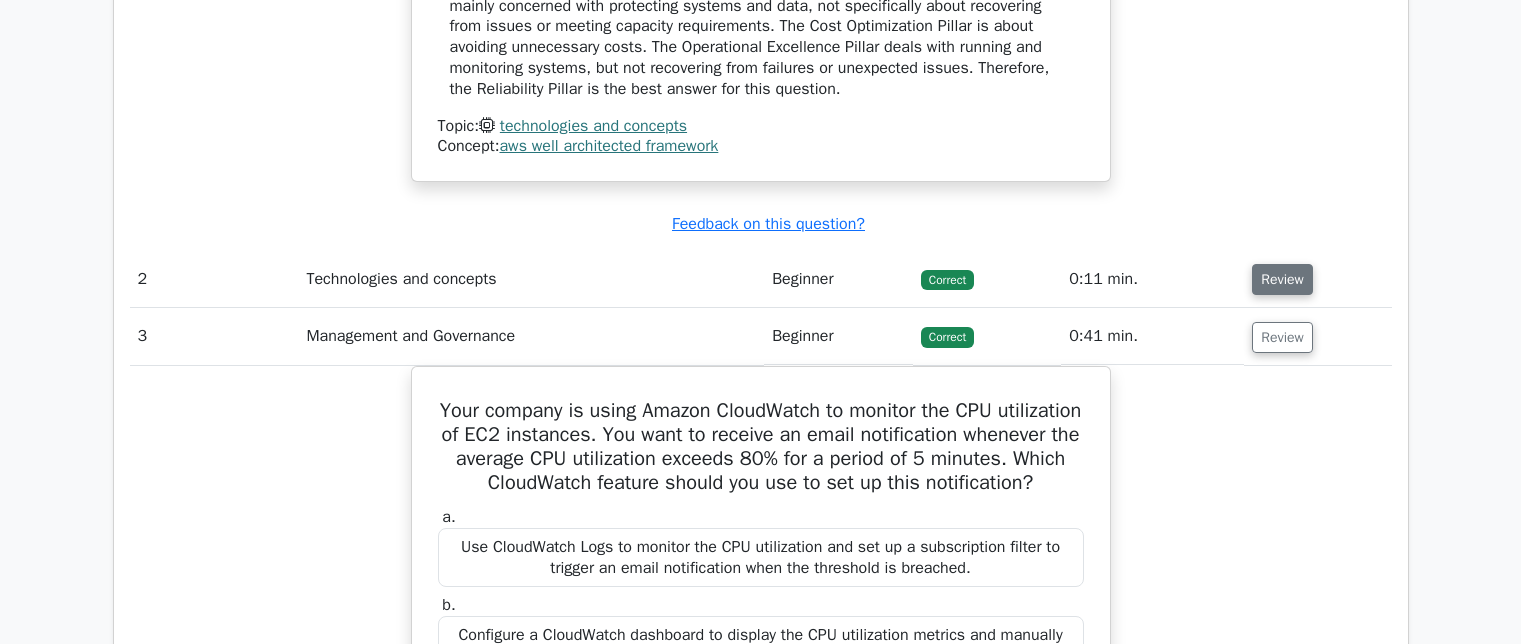 click on "Review" at bounding box center (1282, 279) 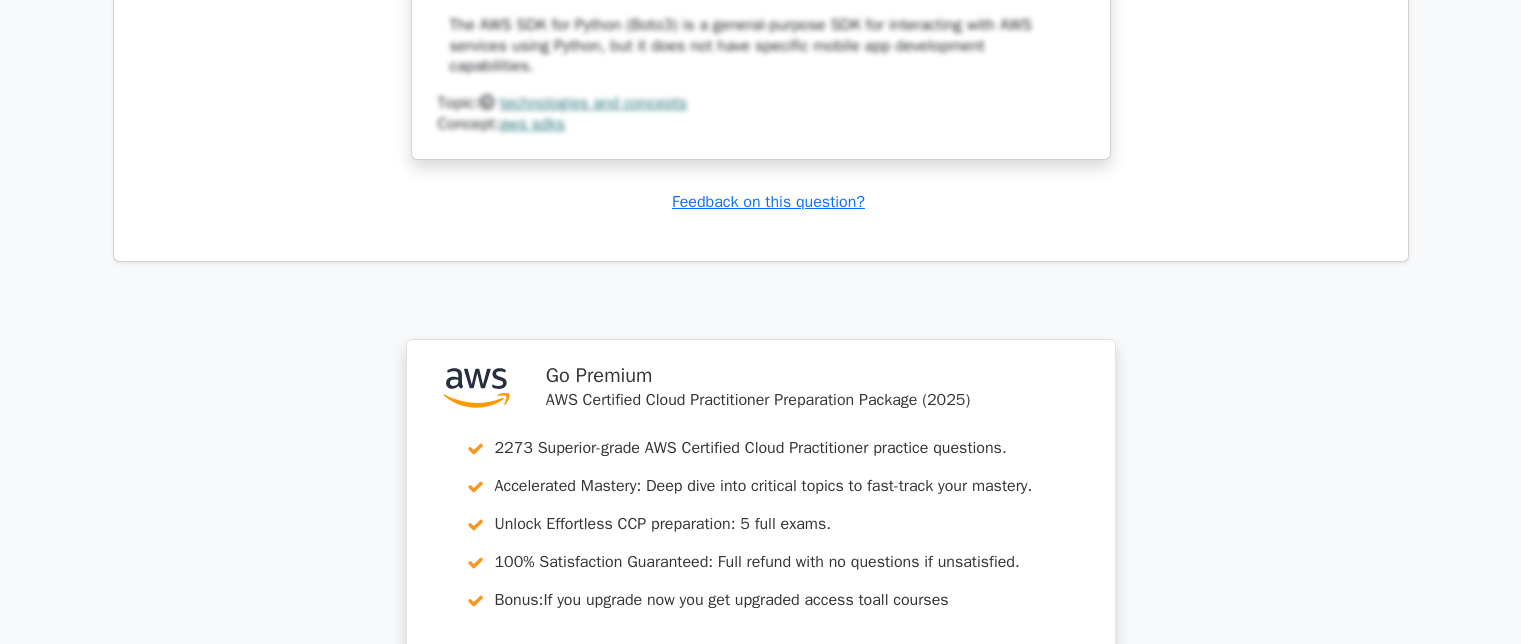 scroll, scrollTop: 10970, scrollLeft: 0, axis: vertical 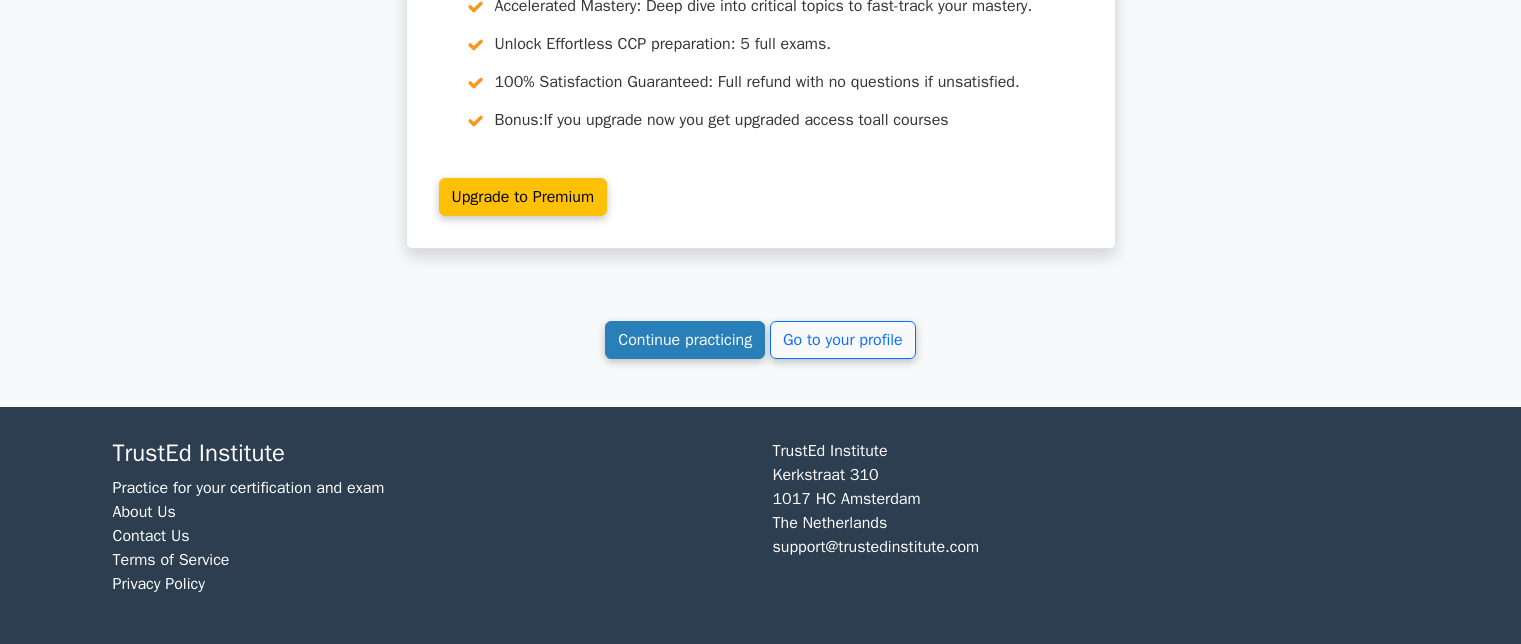 click on "Continue practicing" at bounding box center [685, 340] 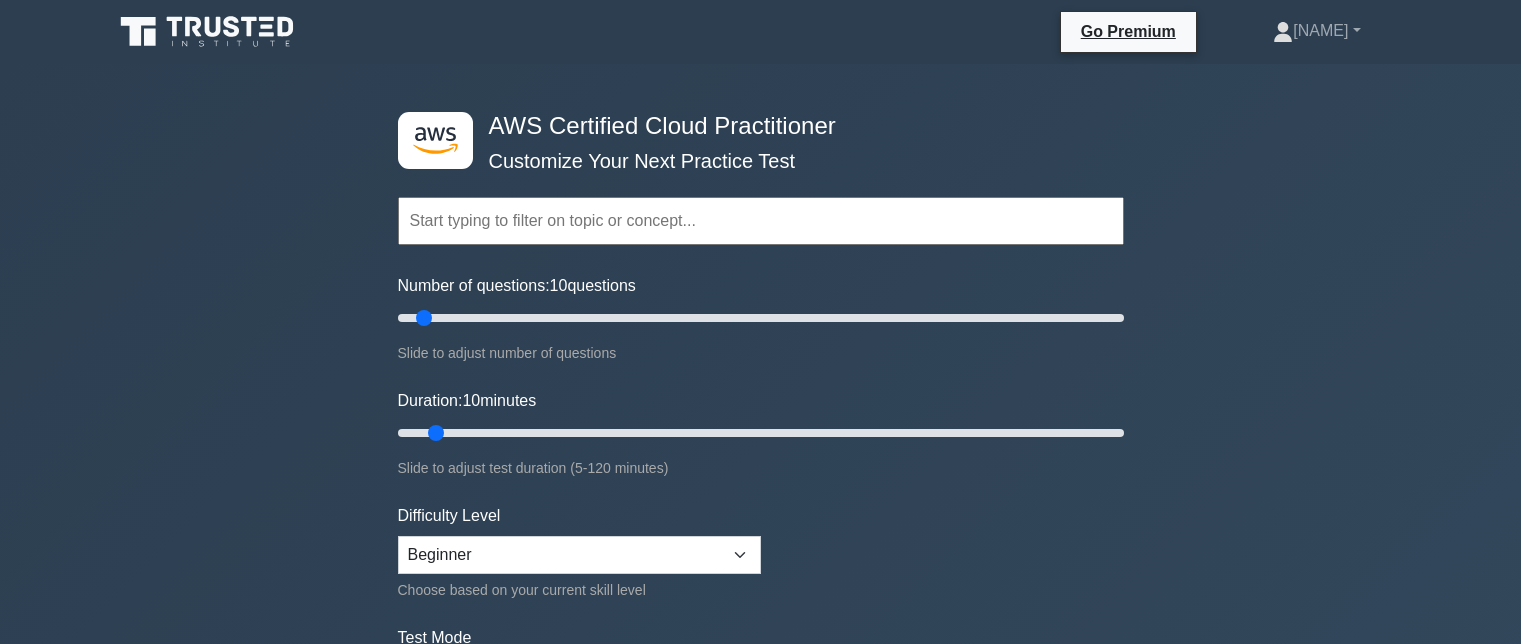 scroll, scrollTop: 0, scrollLeft: 0, axis: both 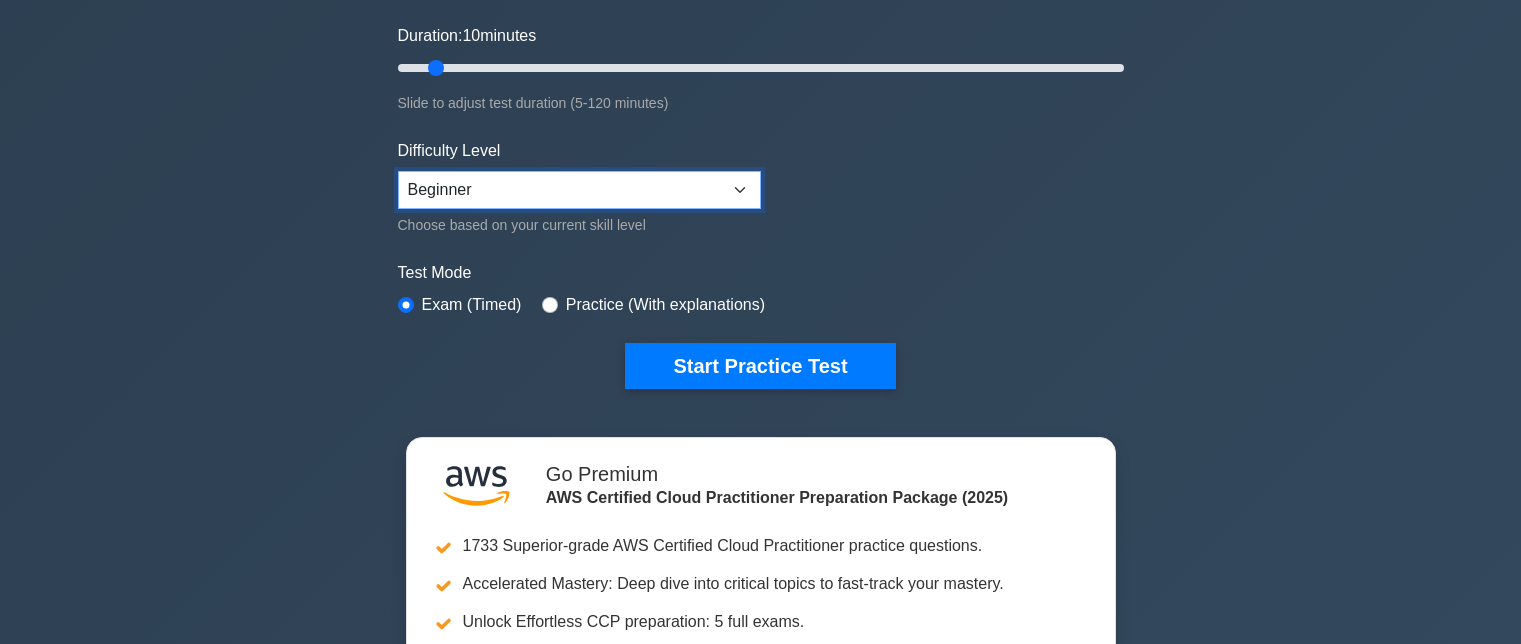 select on "intermediate" 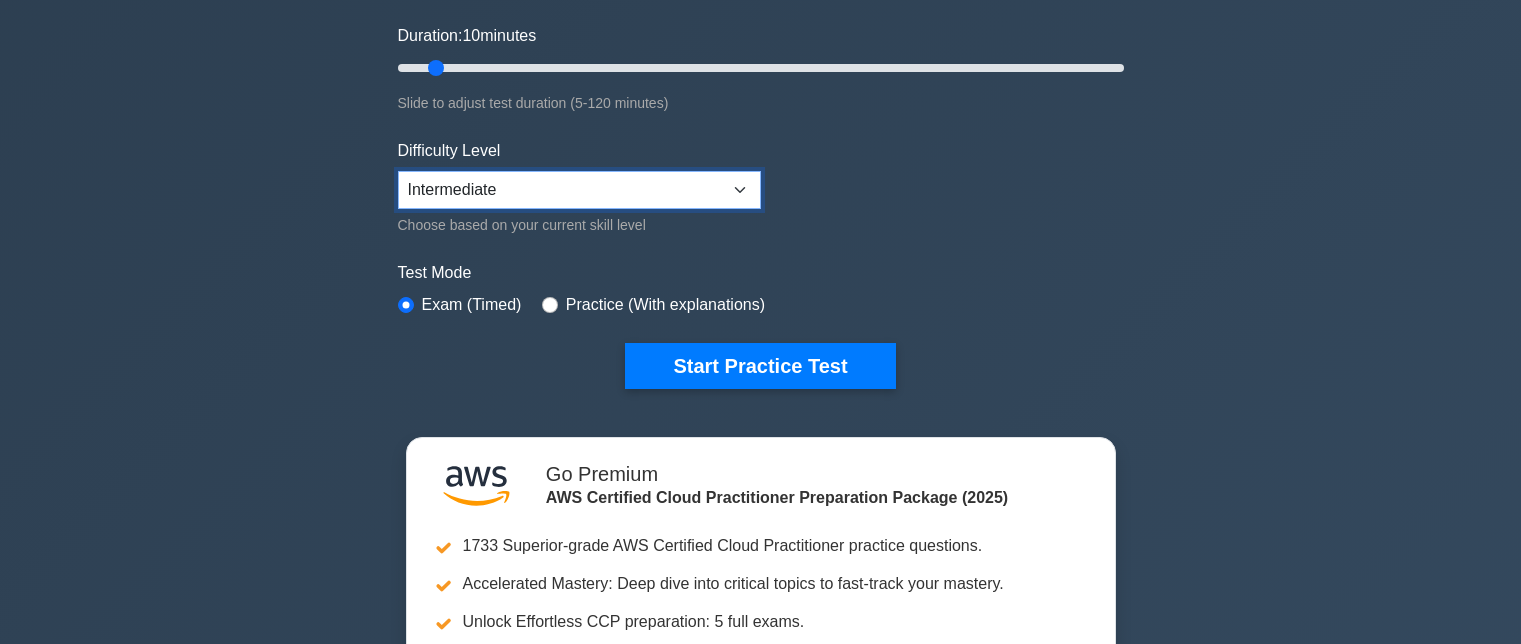 click on "Beginner
Intermediate
Expert" at bounding box center (579, 190) 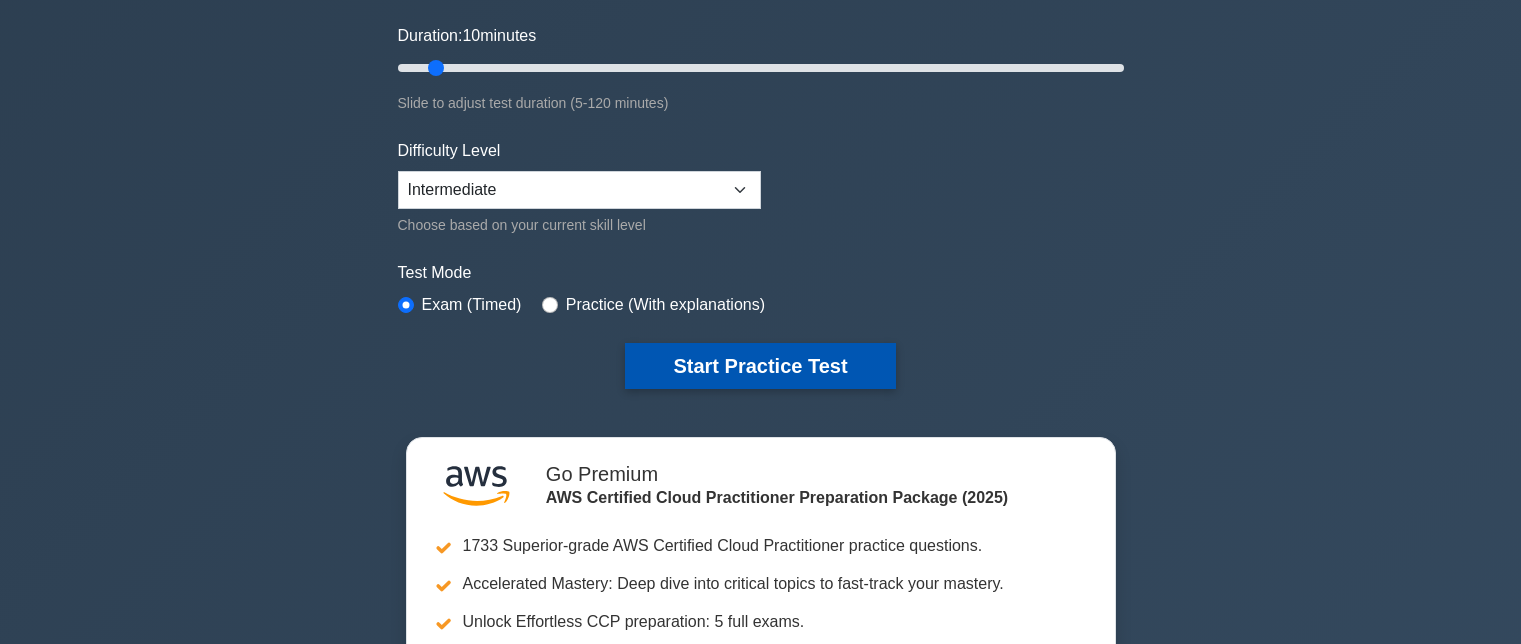 click on "Start Practice Test" at bounding box center (760, 366) 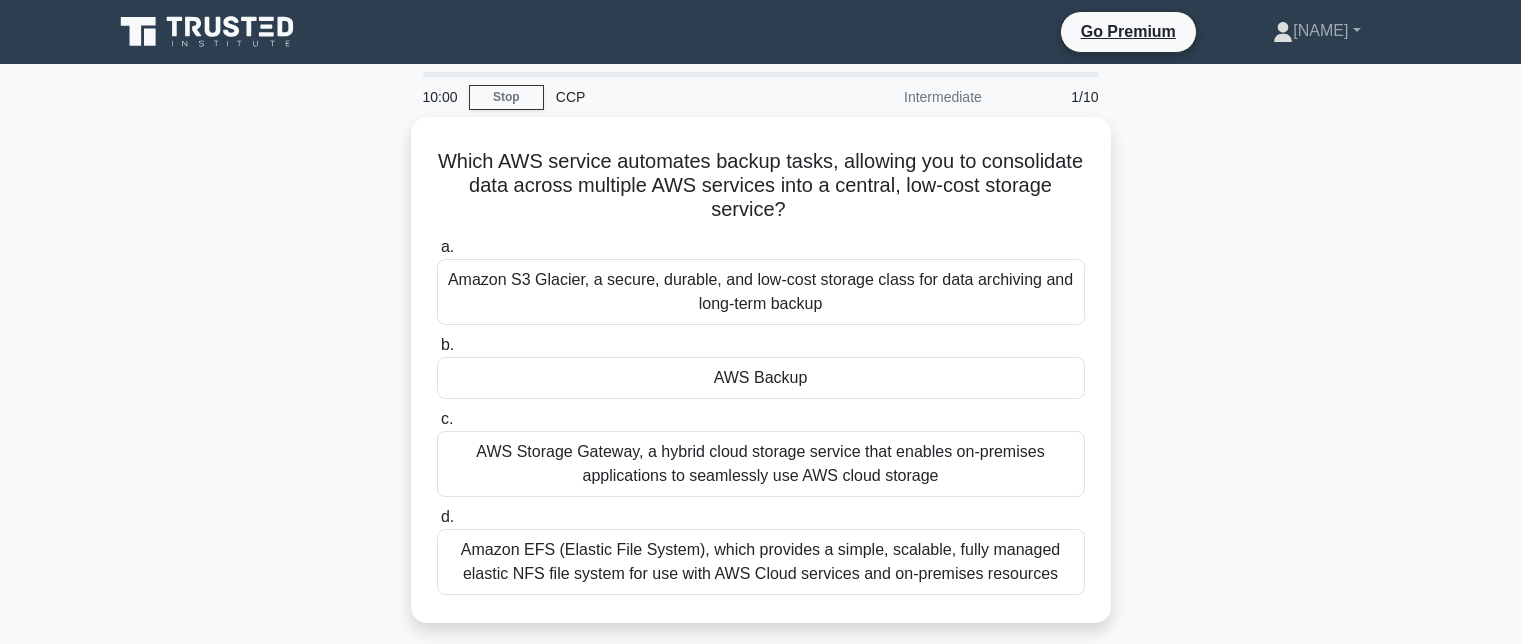 scroll, scrollTop: 0, scrollLeft: 0, axis: both 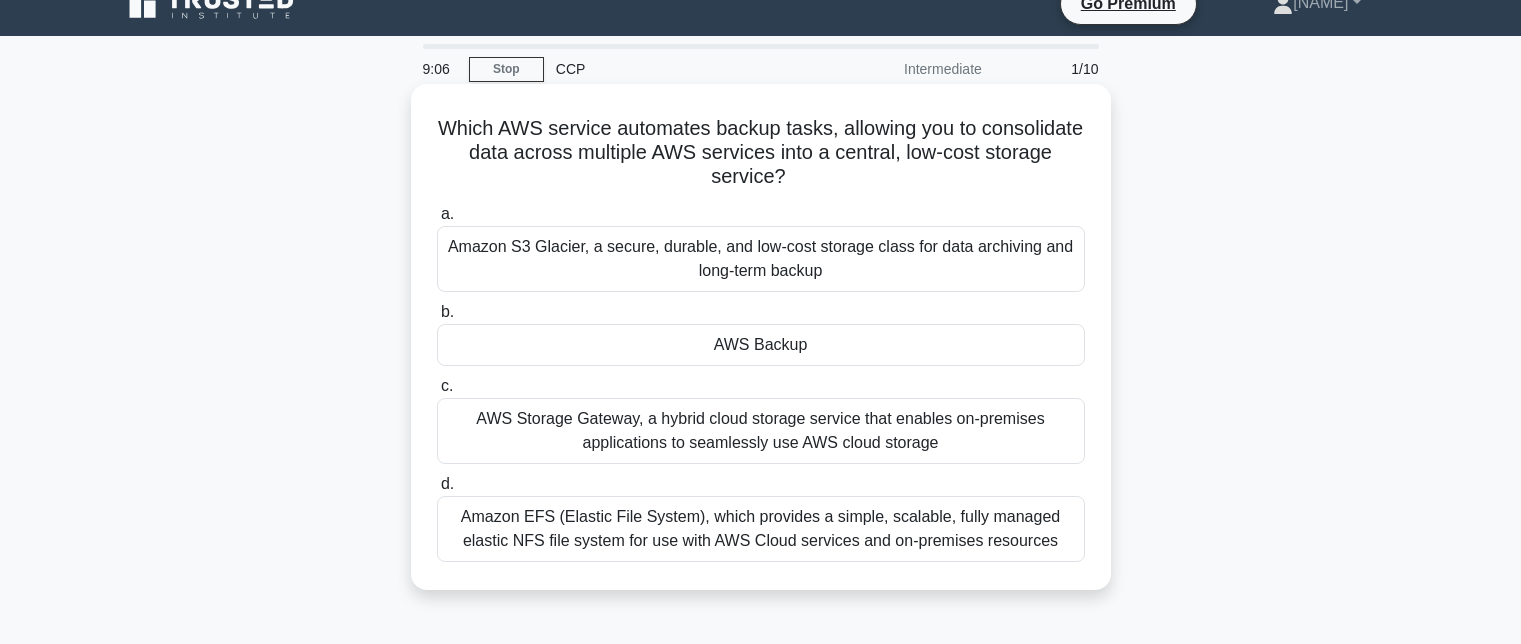 click on "Amazon S3 Glacier, a secure, durable, and low-cost storage class for data archiving and long-term backup" at bounding box center (761, 259) 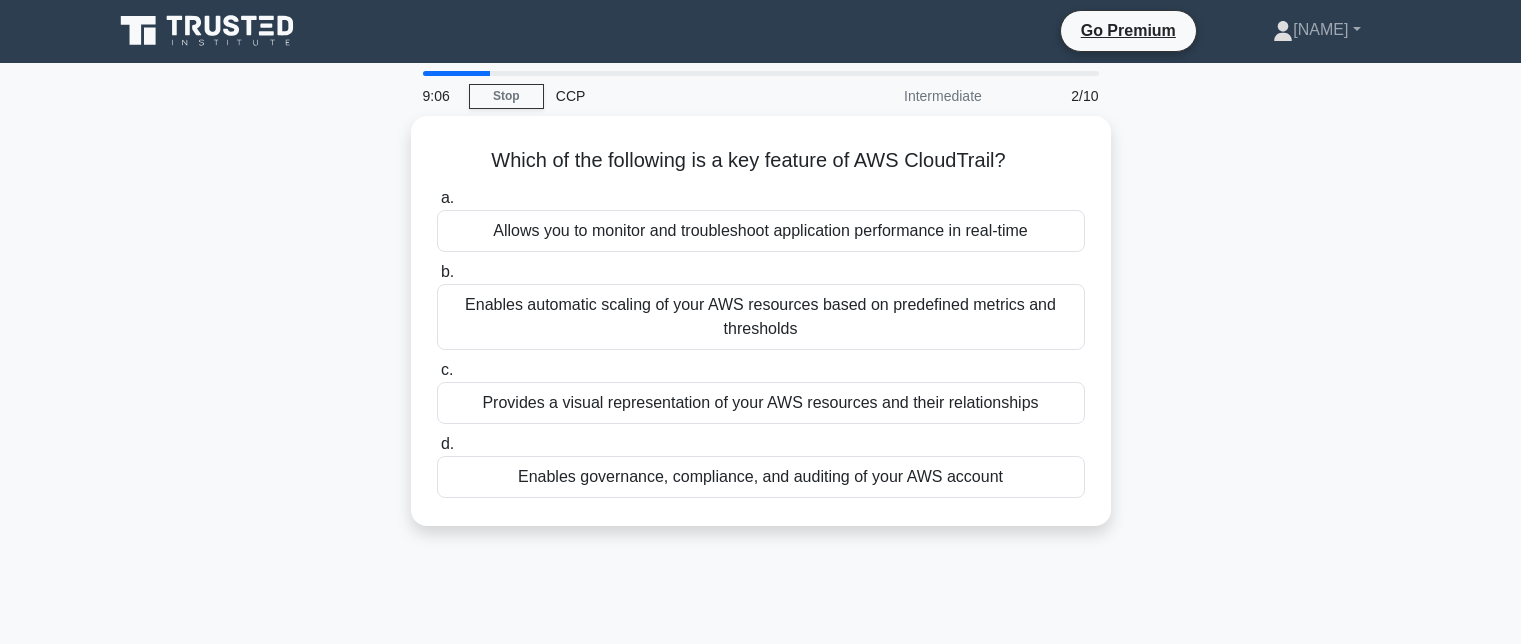 scroll, scrollTop: 0, scrollLeft: 0, axis: both 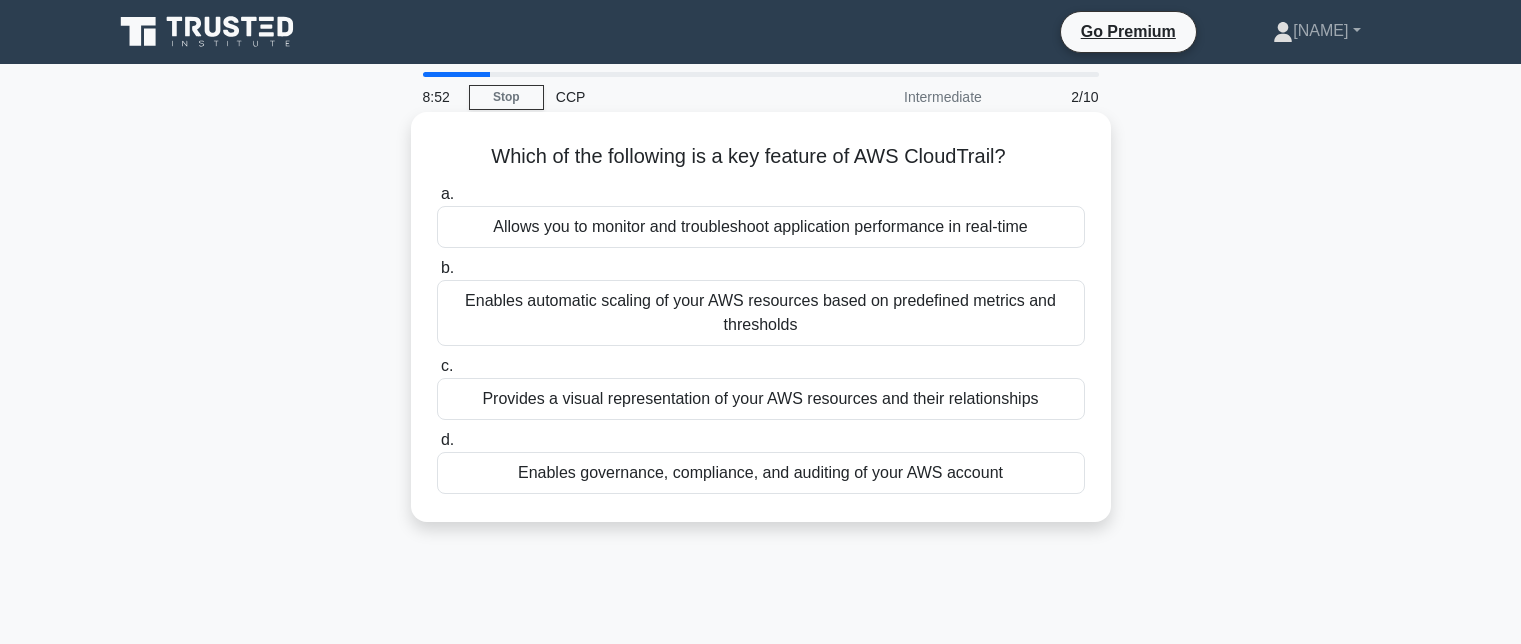 click on "Enables governance, compliance, and auditing of your AWS account" at bounding box center [761, 473] 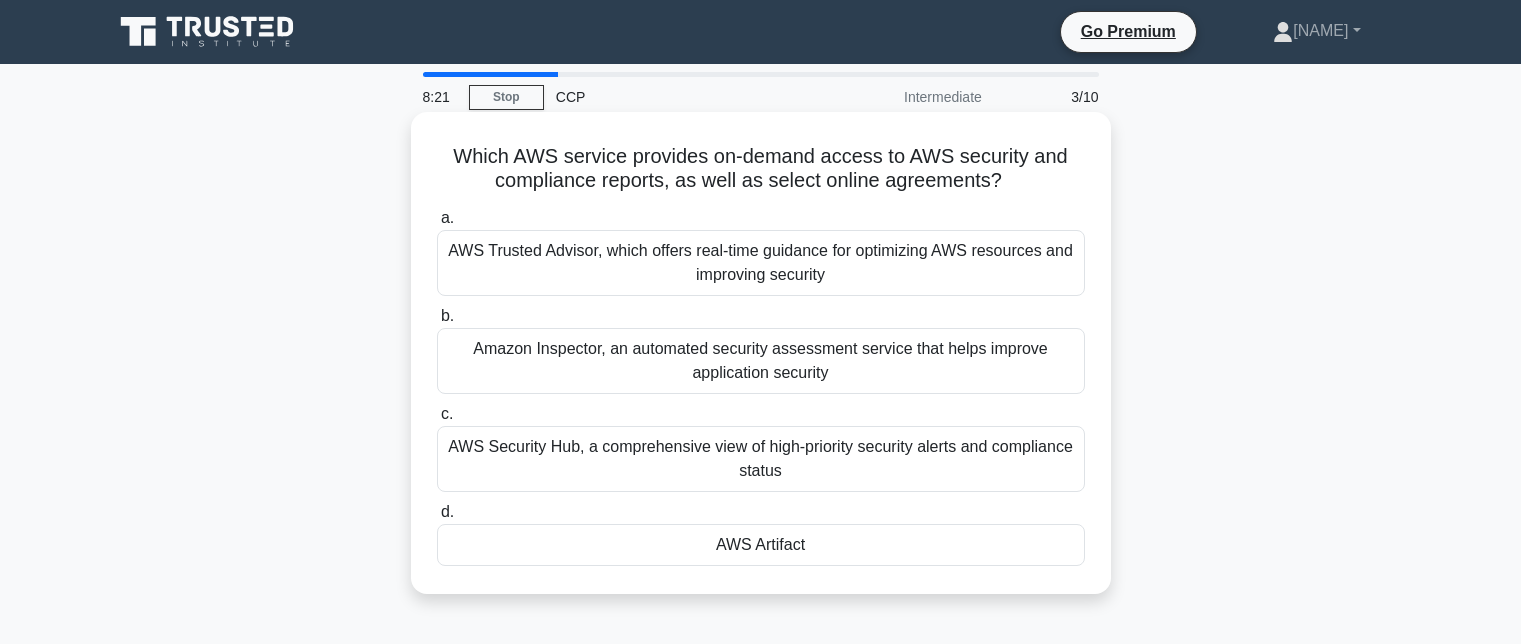 click on "AWS Trusted Advisor, which offers real-time guidance for optimizing AWS resources and improving security" at bounding box center (761, 263) 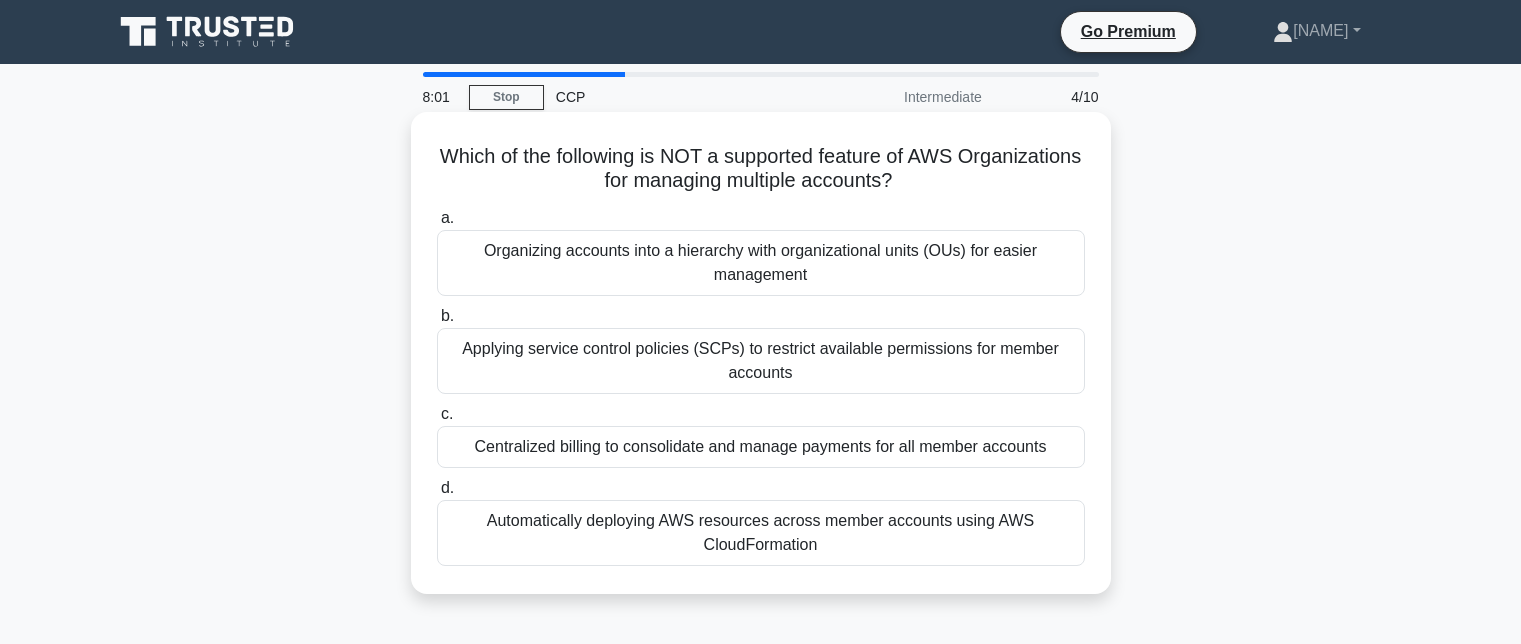 click on "Automatically deploying AWS resources across member accounts using AWS CloudFormation" at bounding box center (761, 533) 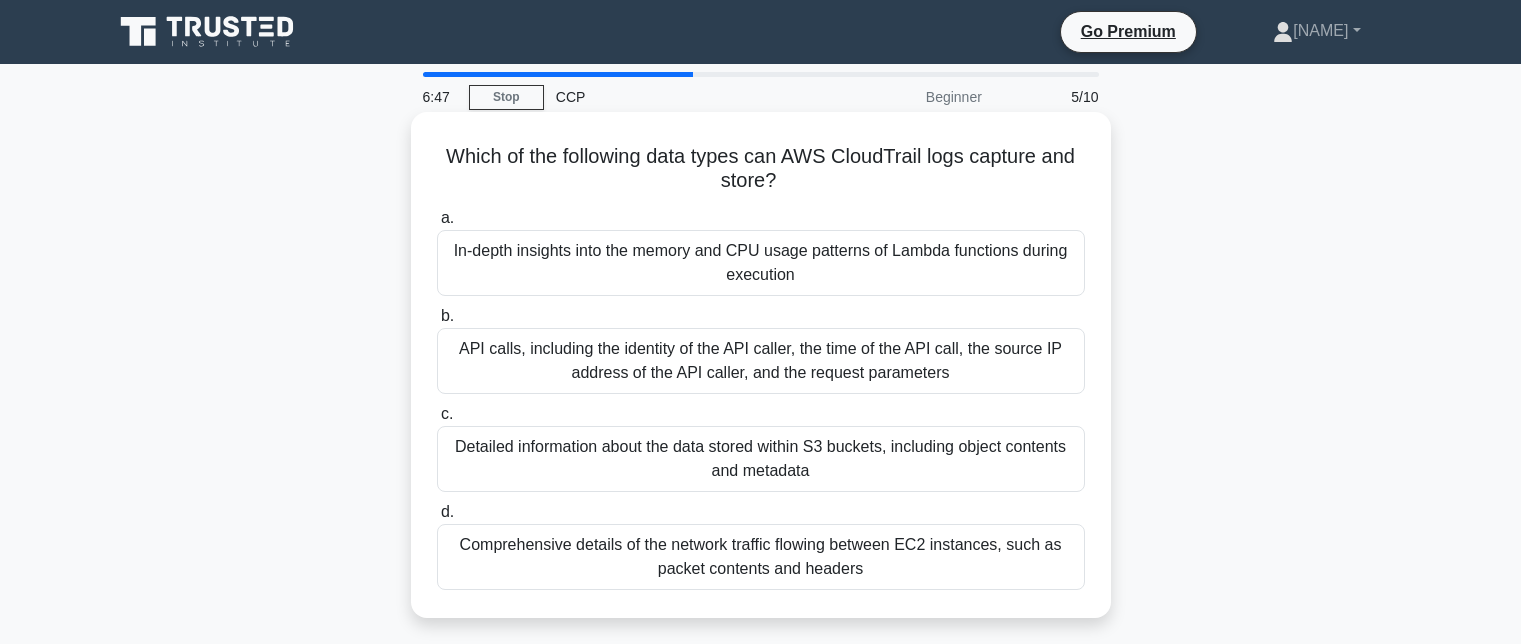 click on "Detailed information about the data stored within S3 buckets, including object contents and metadata" at bounding box center [761, 459] 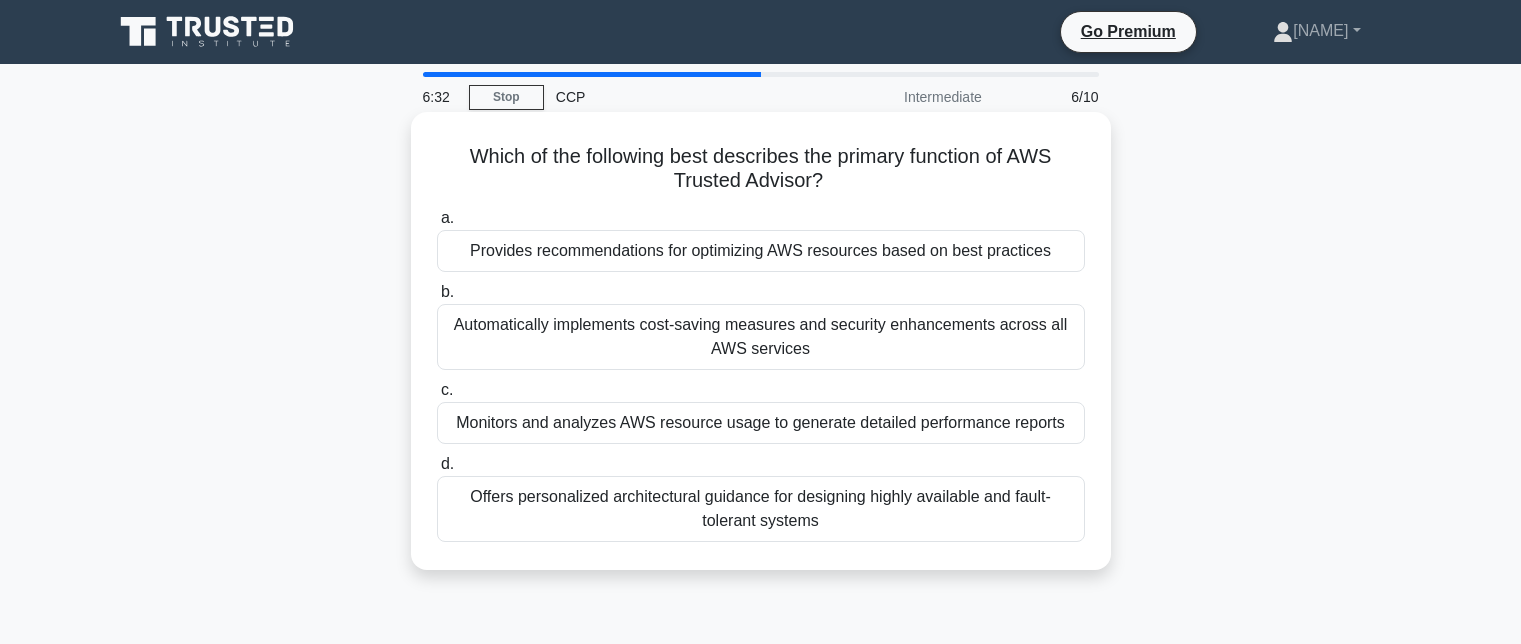 click on "Provides recommendations for optimizing AWS resources based on best practices" at bounding box center [761, 251] 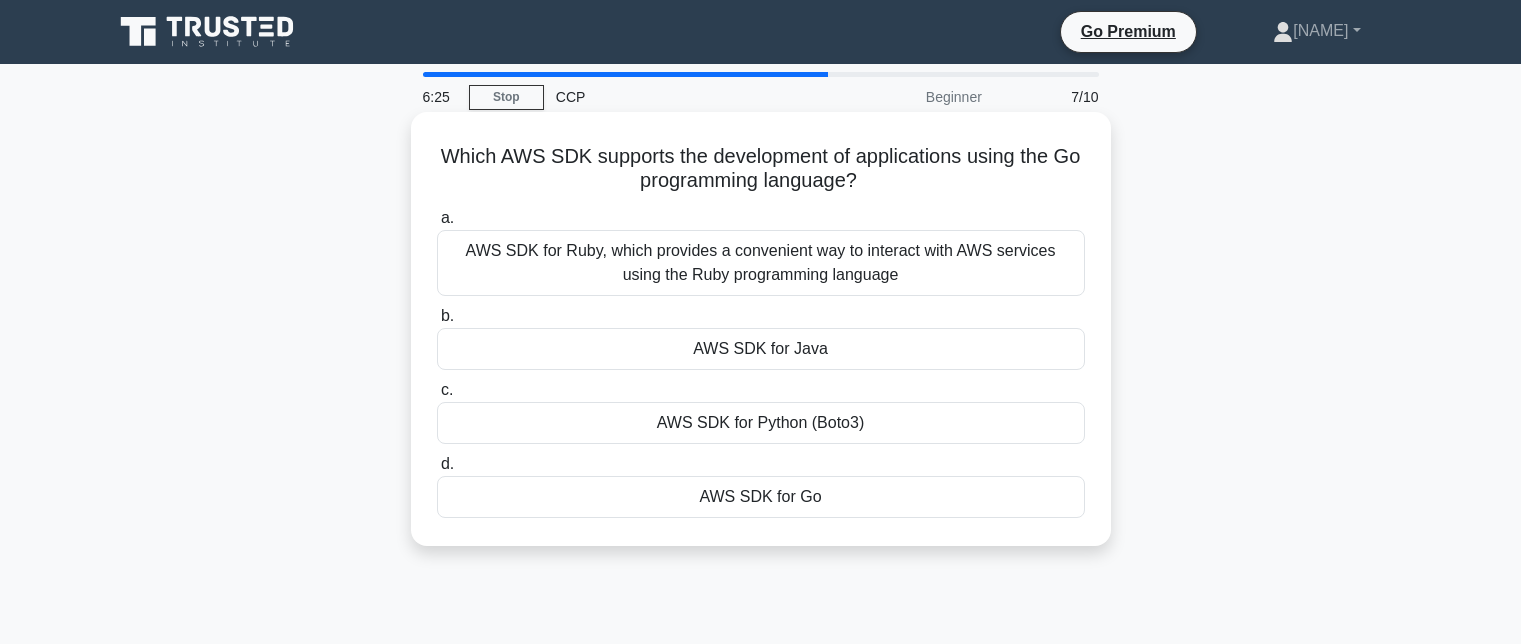 click on "AWS SDK for Go" at bounding box center [761, 497] 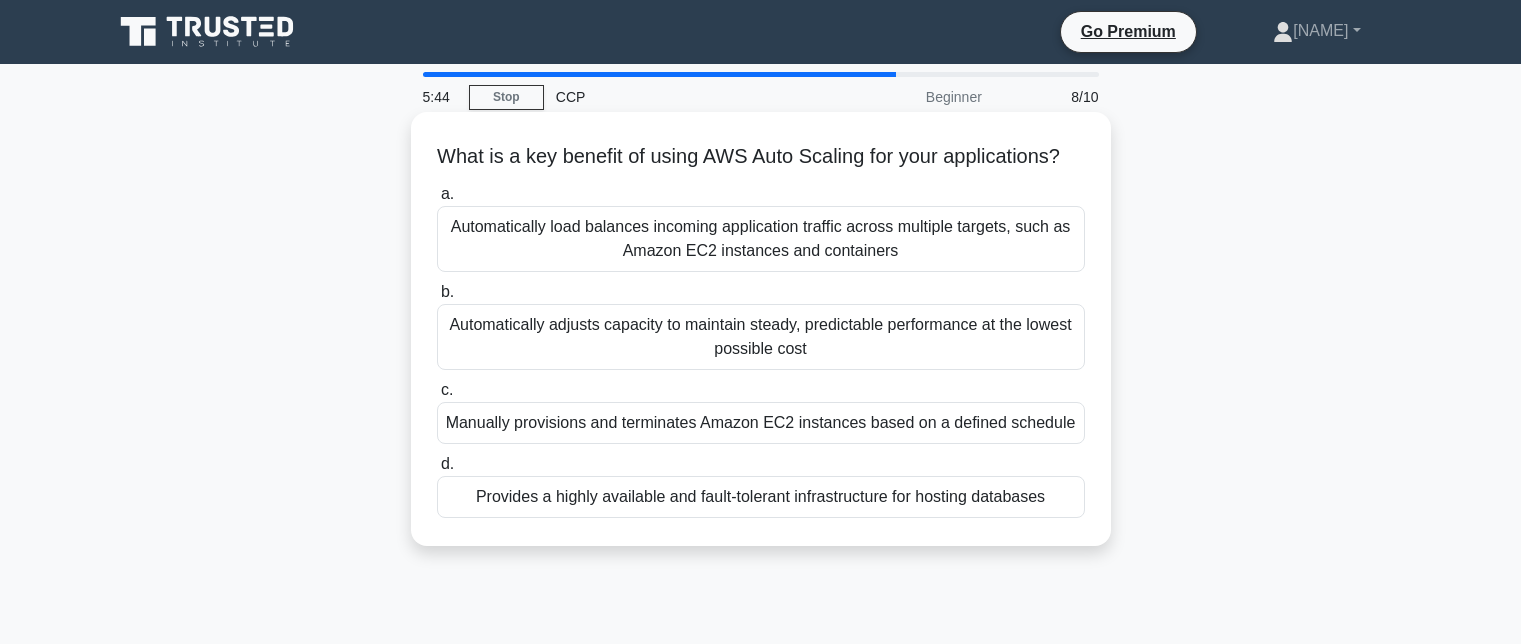 click on "Automatically adjusts capacity to maintain steady, predictable performance at the lowest possible cost" at bounding box center [761, 337] 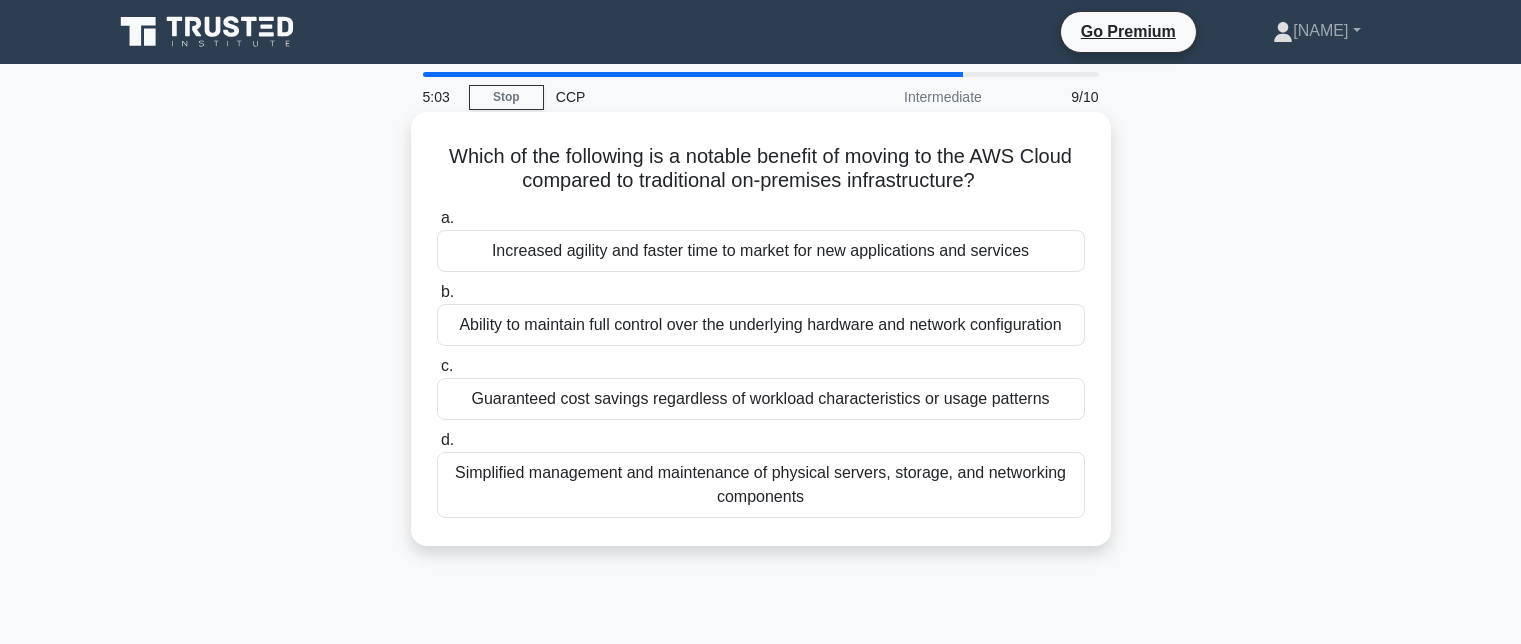 click on "Increased agility and faster time to market for new applications and services" at bounding box center (761, 251) 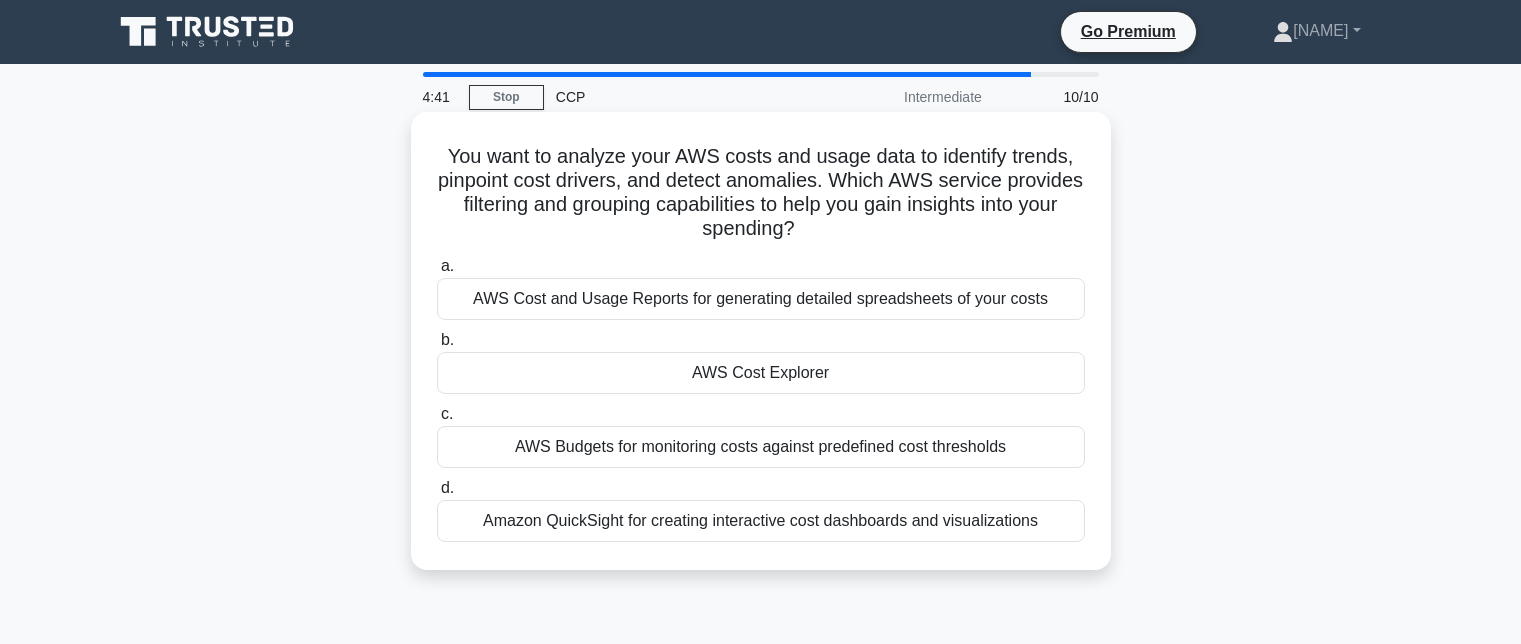 click on "AWS Cost and Usage Reports for generating detailed spreadsheets of your costs" at bounding box center (761, 299) 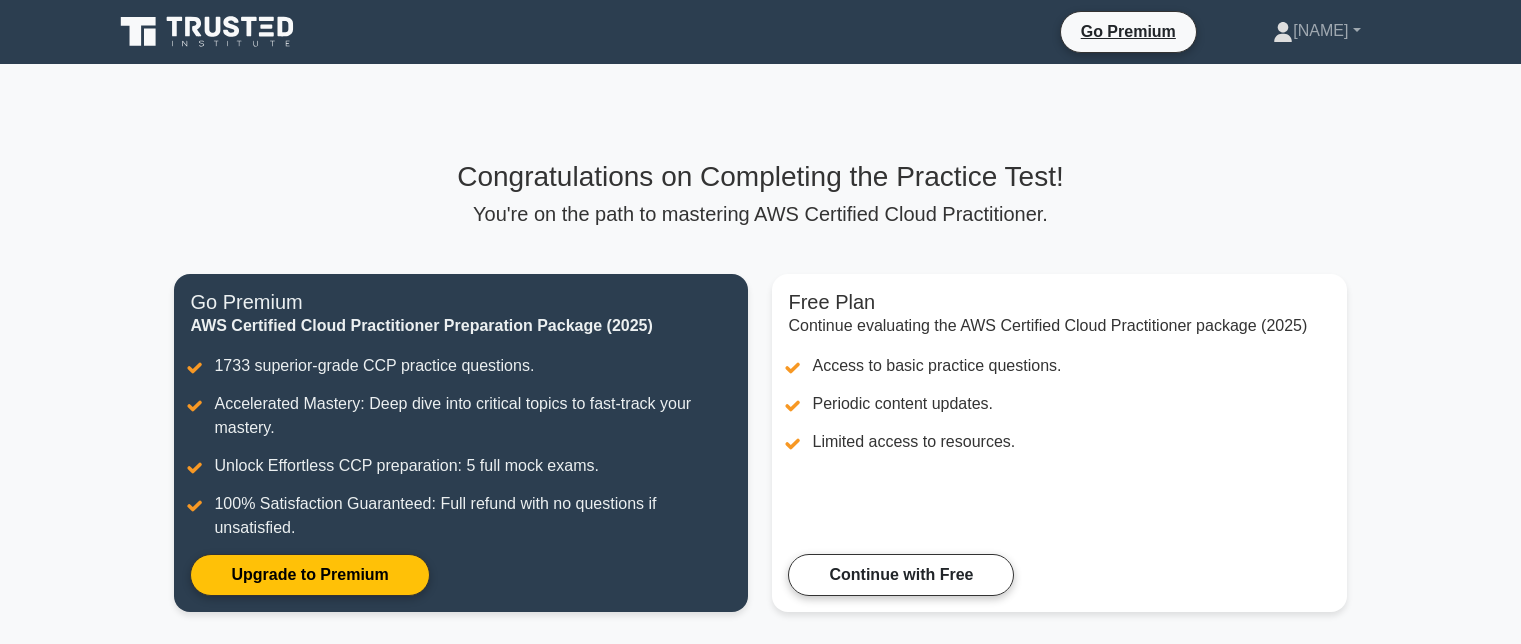 scroll, scrollTop: 0, scrollLeft: 0, axis: both 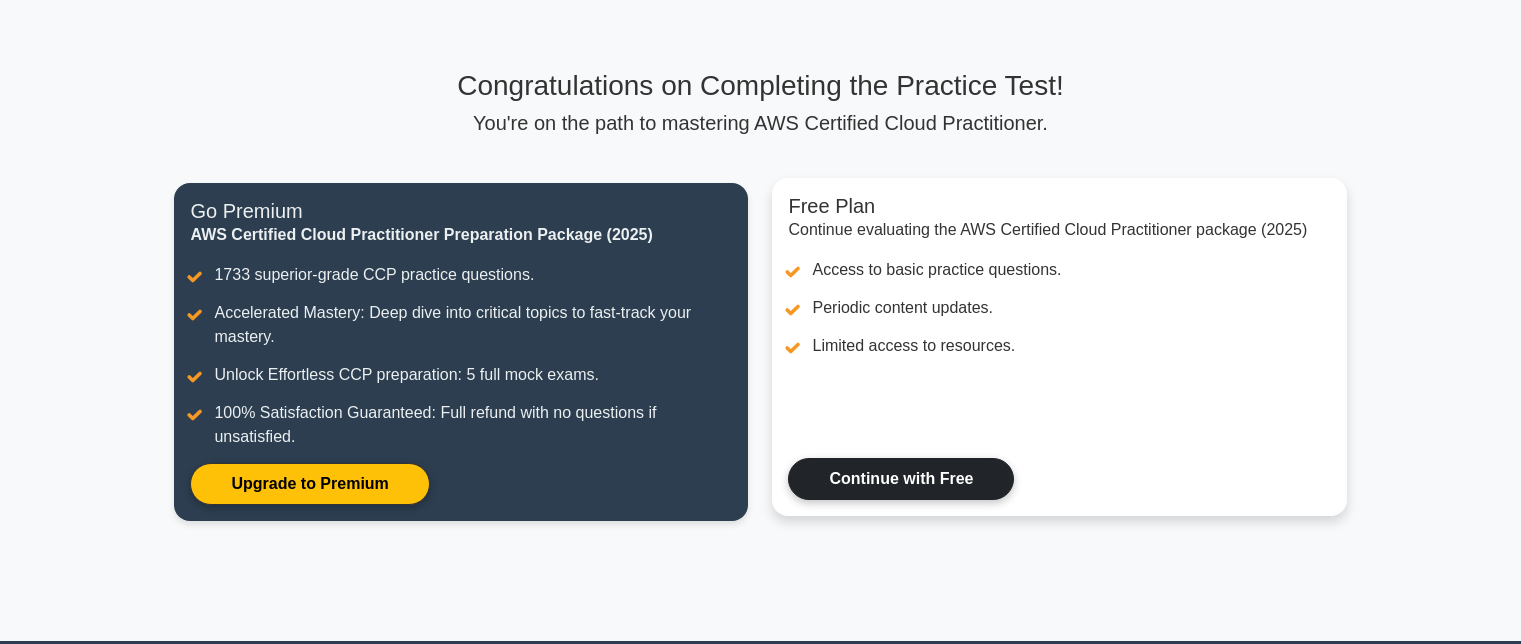 click on "Continue with Free" at bounding box center (901, 479) 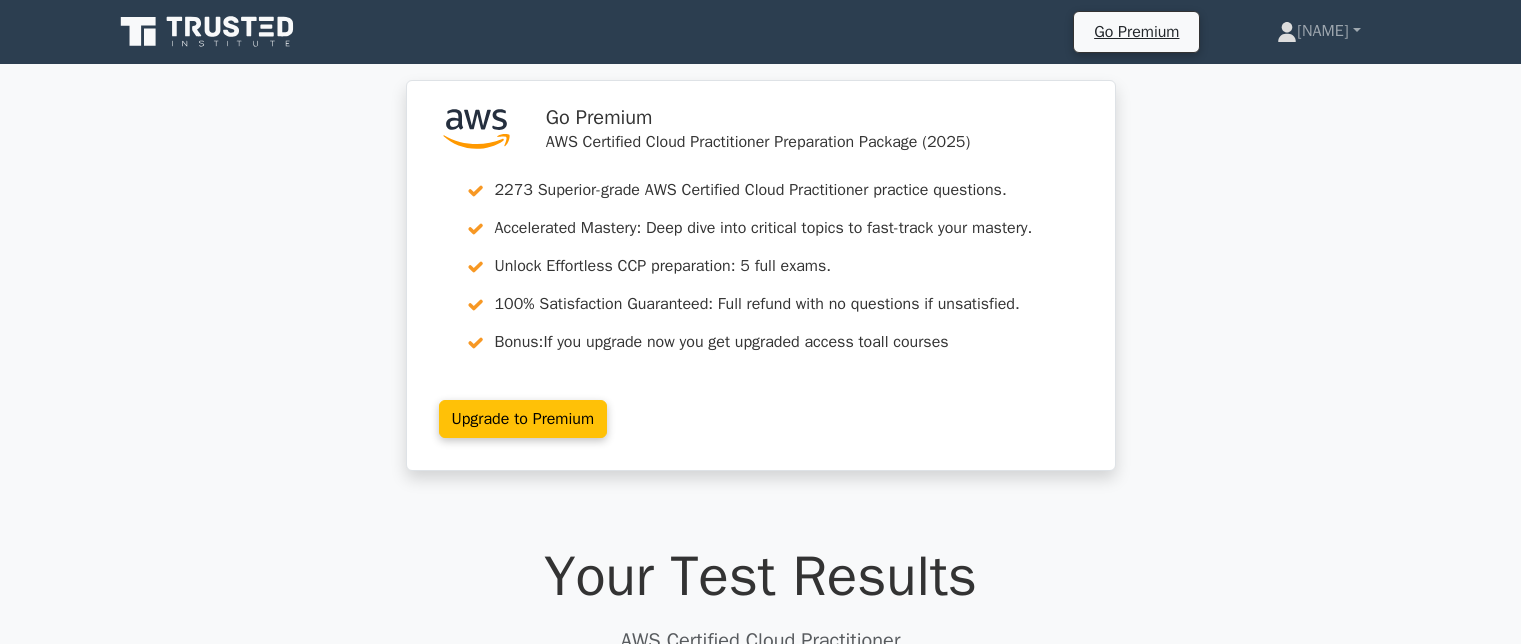 scroll, scrollTop: 0, scrollLeft: 0, axis: both 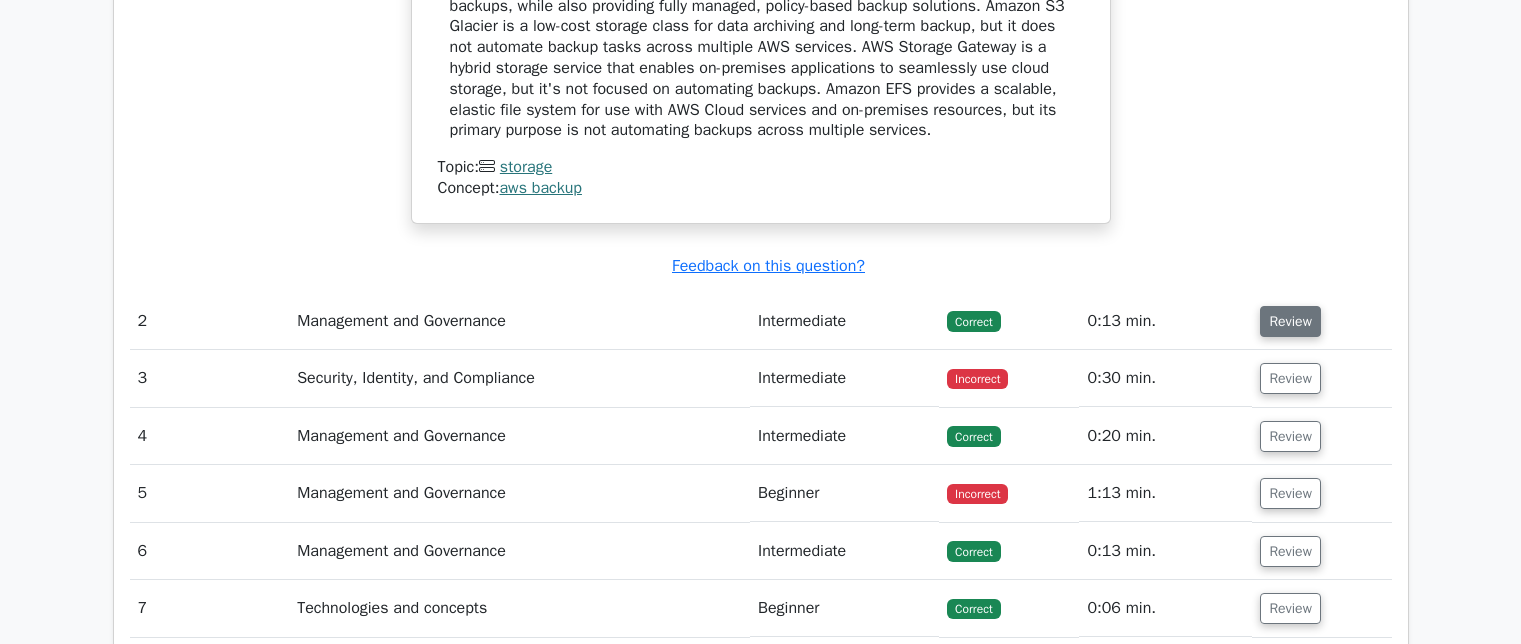 click on "Review" at bounding box center (1290, 321) 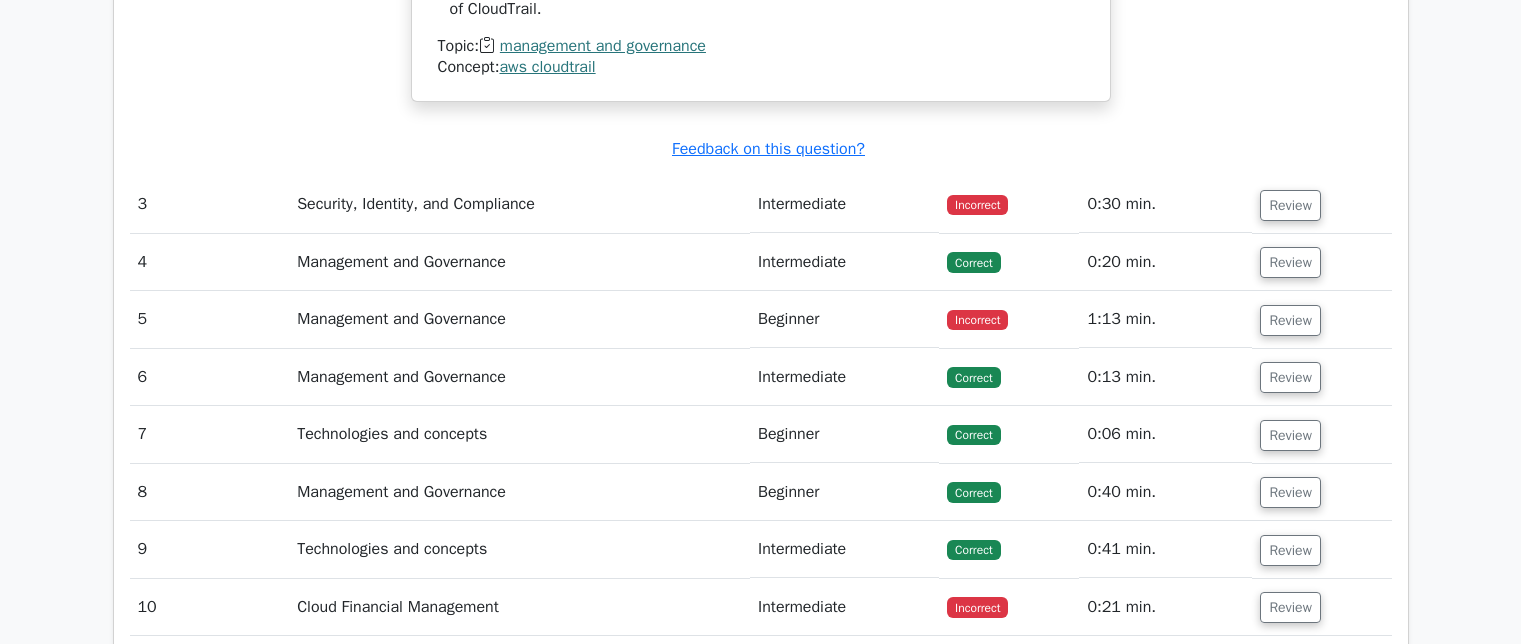 scroll, scrollTop: 3093, scrollLeft: 0, axis: vertical 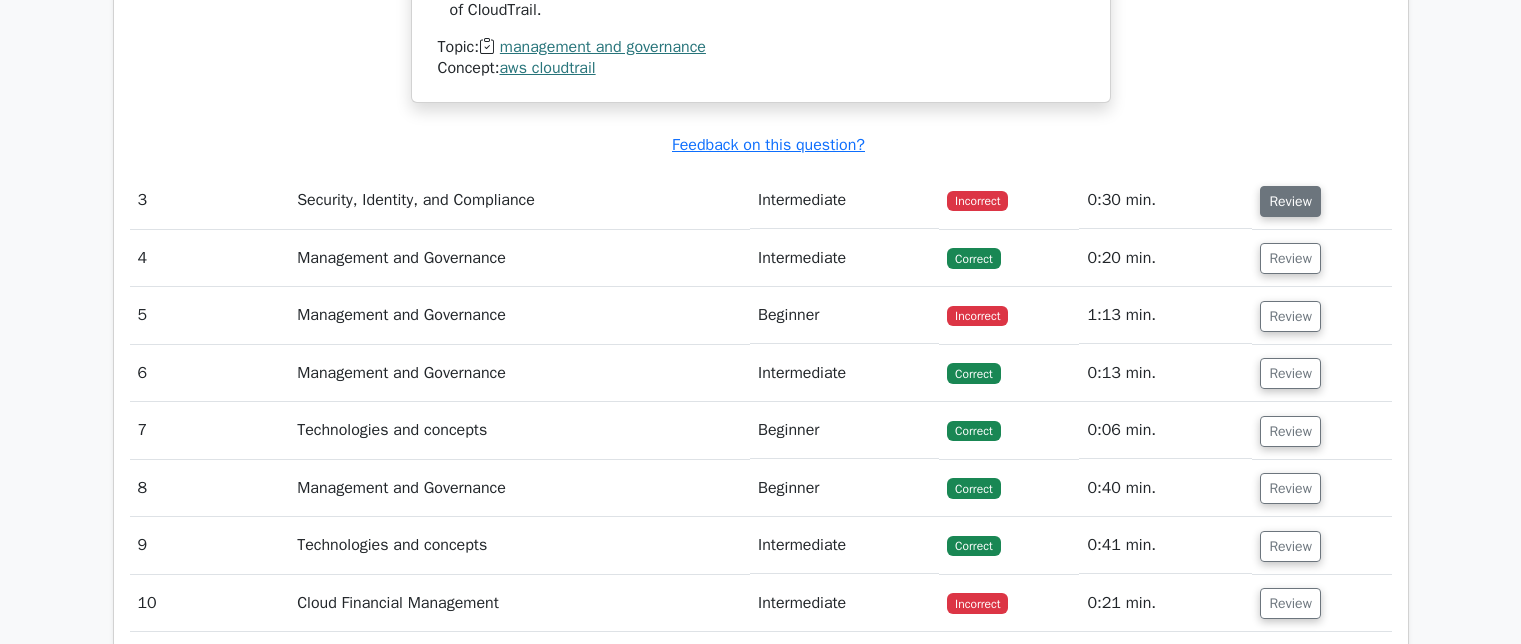 click on "Review" at bounding box center (1290, 201) 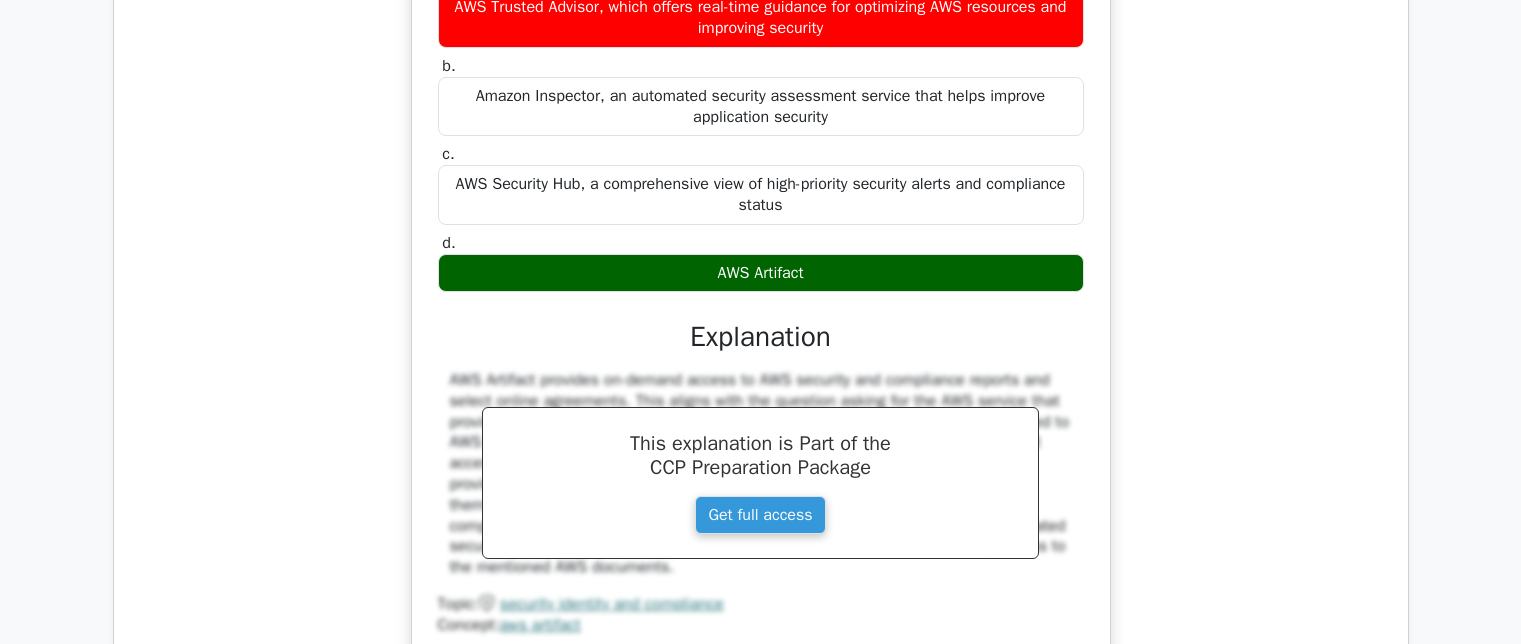 scroll, scrollTop: 3451, scrollLeft: 0, axis: vertical 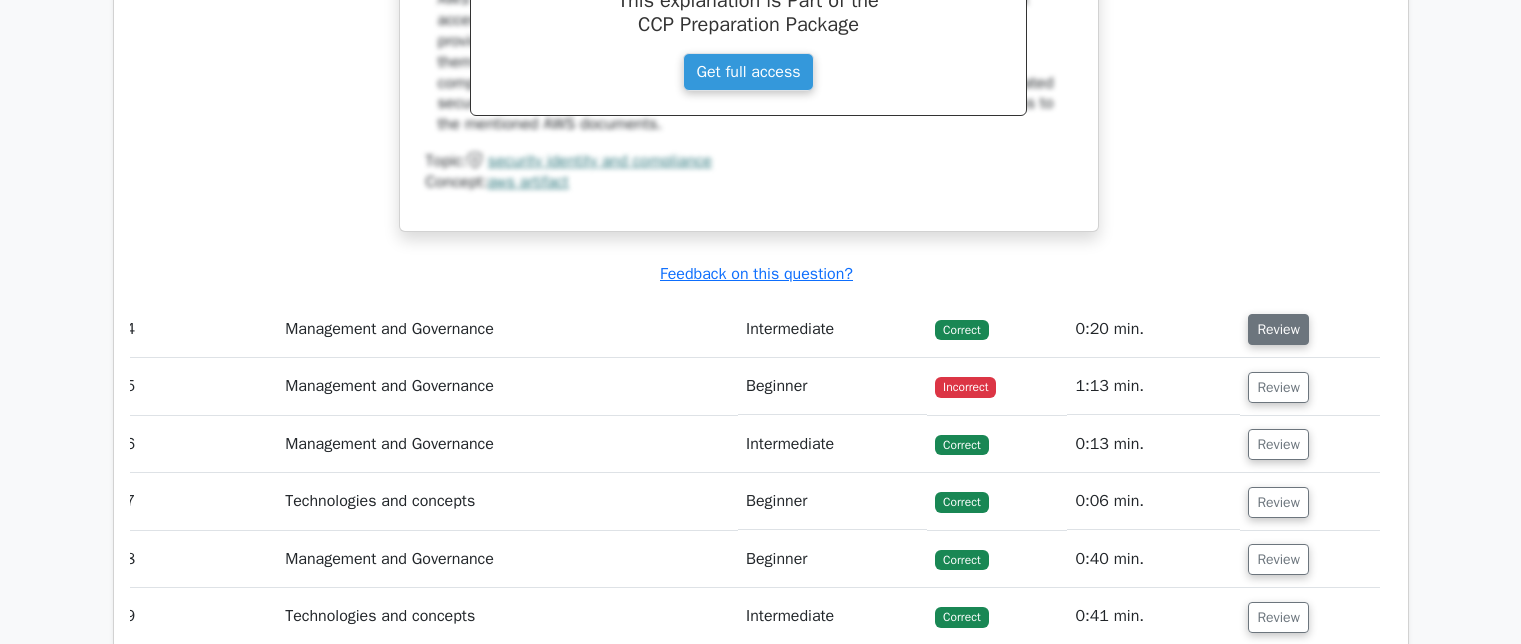 click on "Review" at bounding box center [1278, 329] 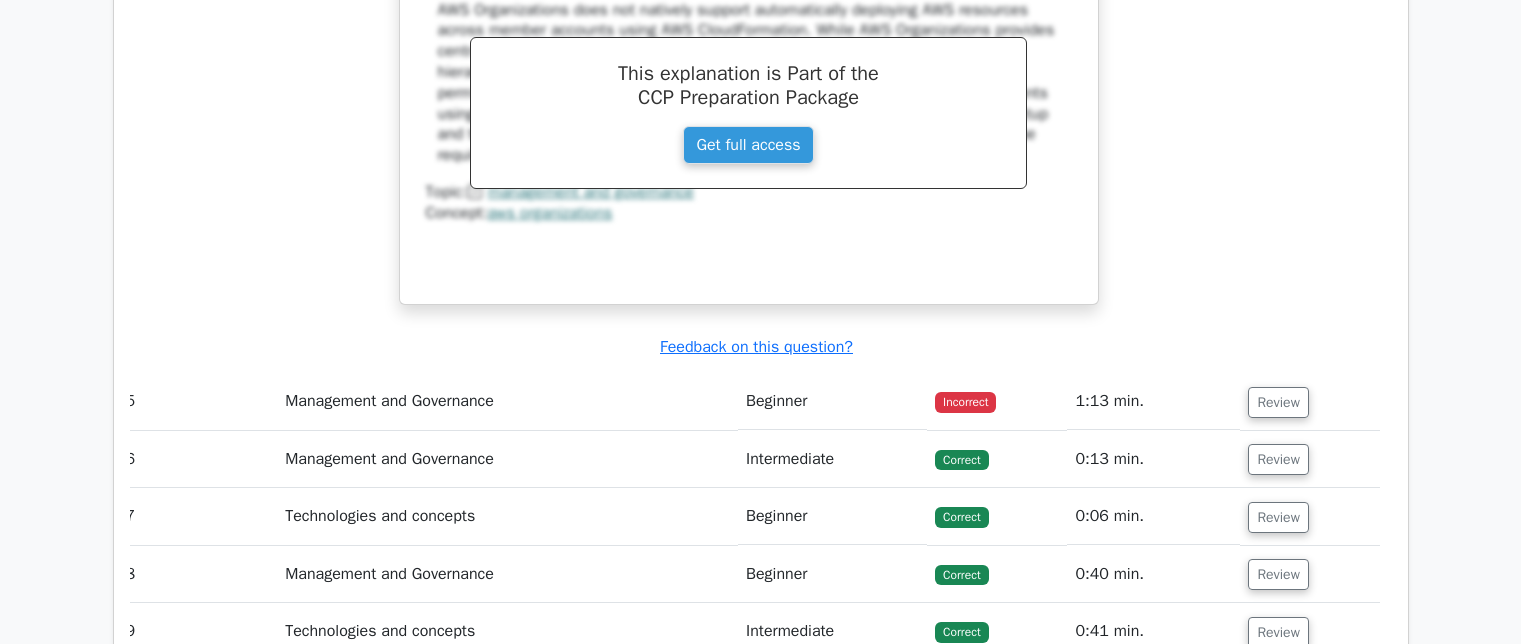 scroll, scrollTop: 4755, scrollLeft: 0, axis: vertical 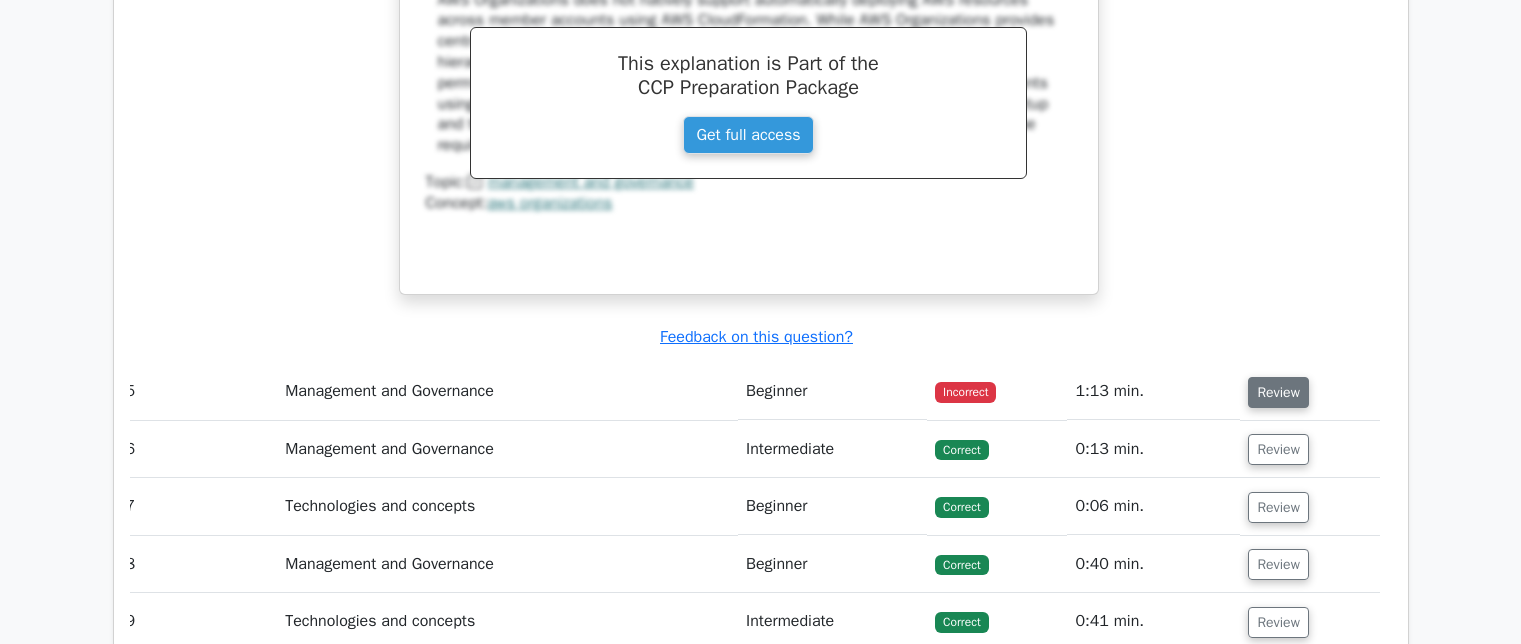click on "Review" at bounding box center (1278, 392) 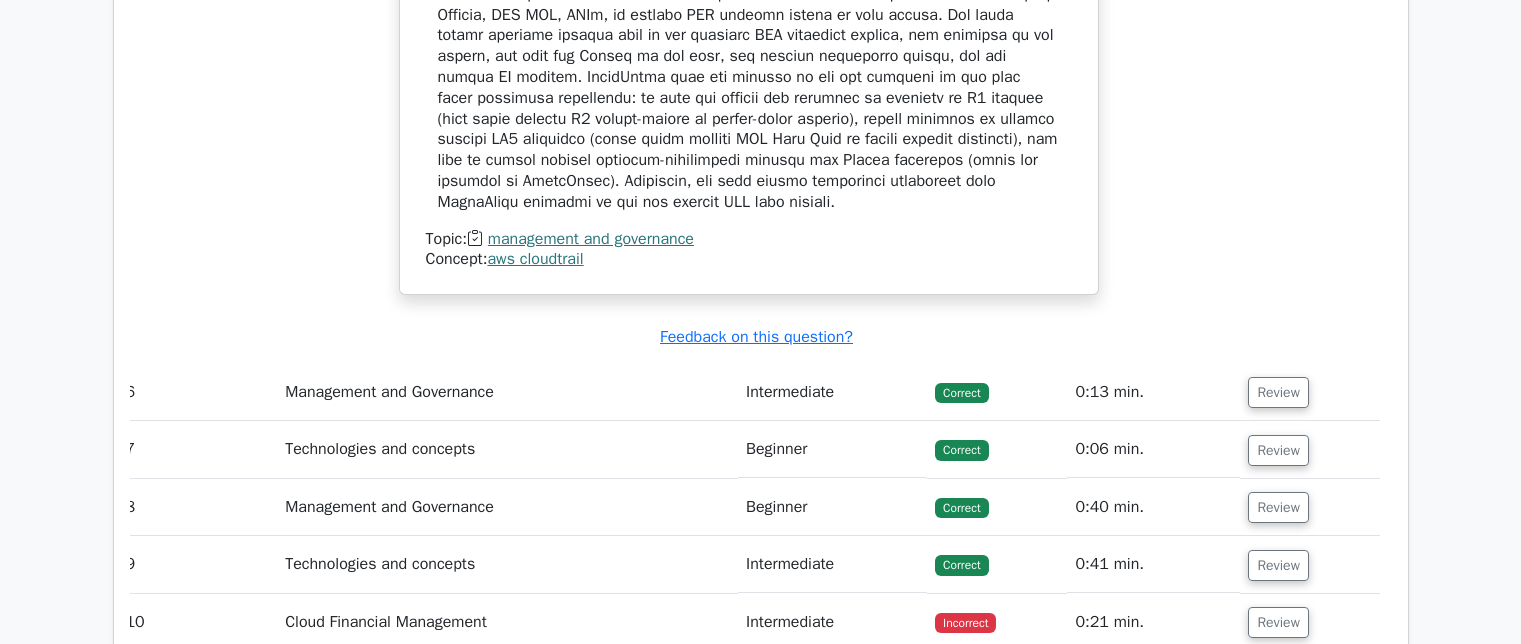 scroll, scrollTop: 5774, scrollLeft: 0, axis: vertical 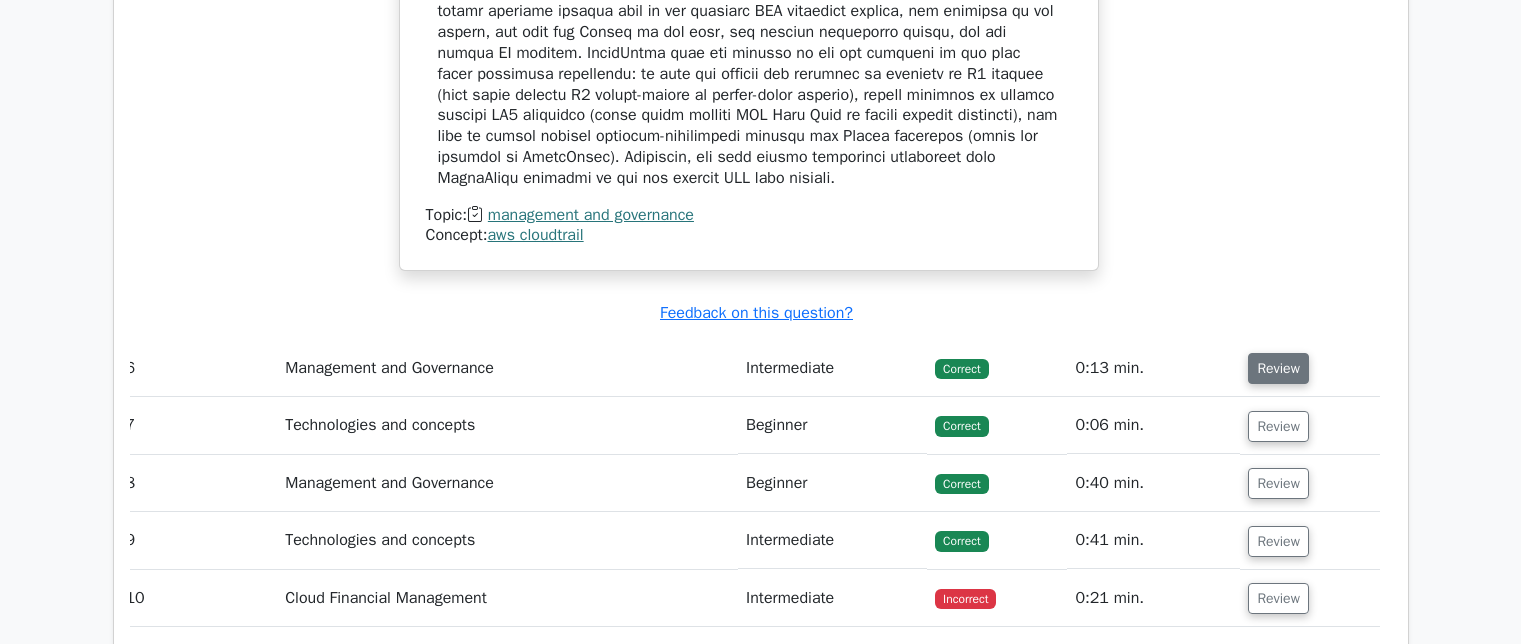 click on "Review" at bounding box center (1278, 368) 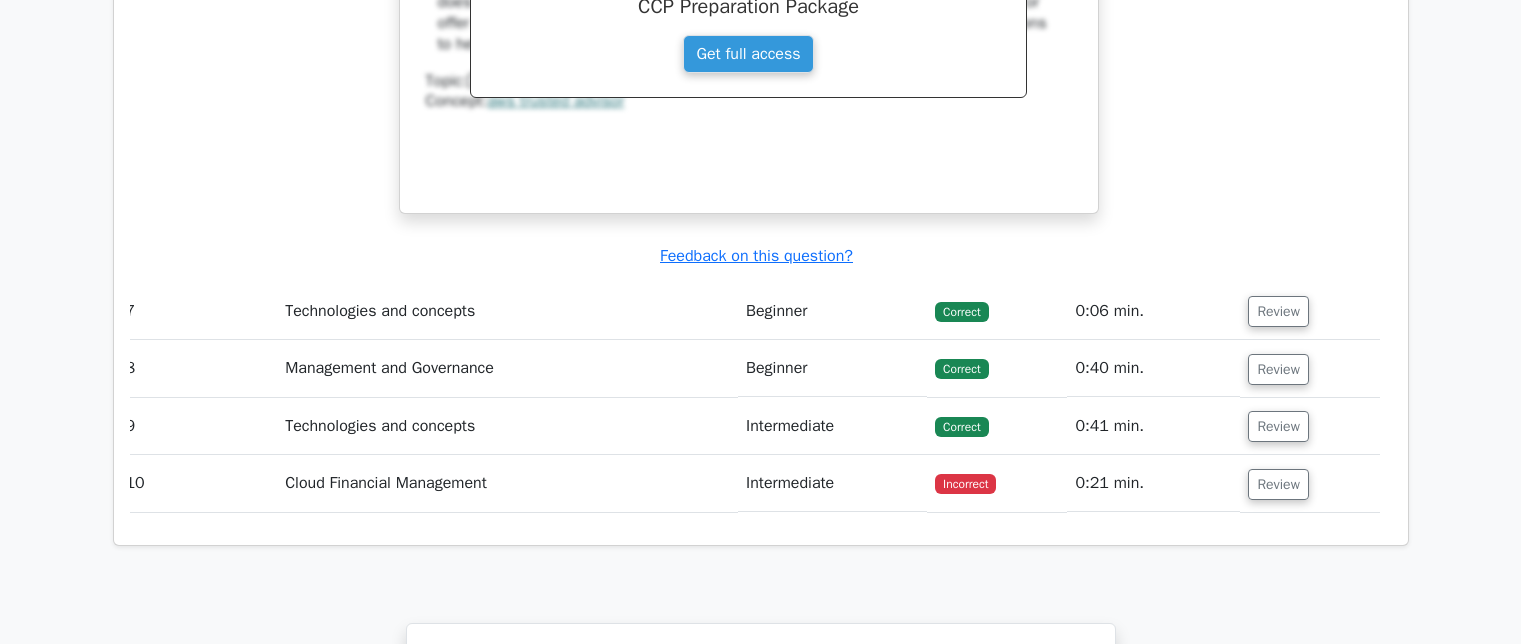 scroll, scrollTop: 6752, scrollLeft: 0, axis: vertical 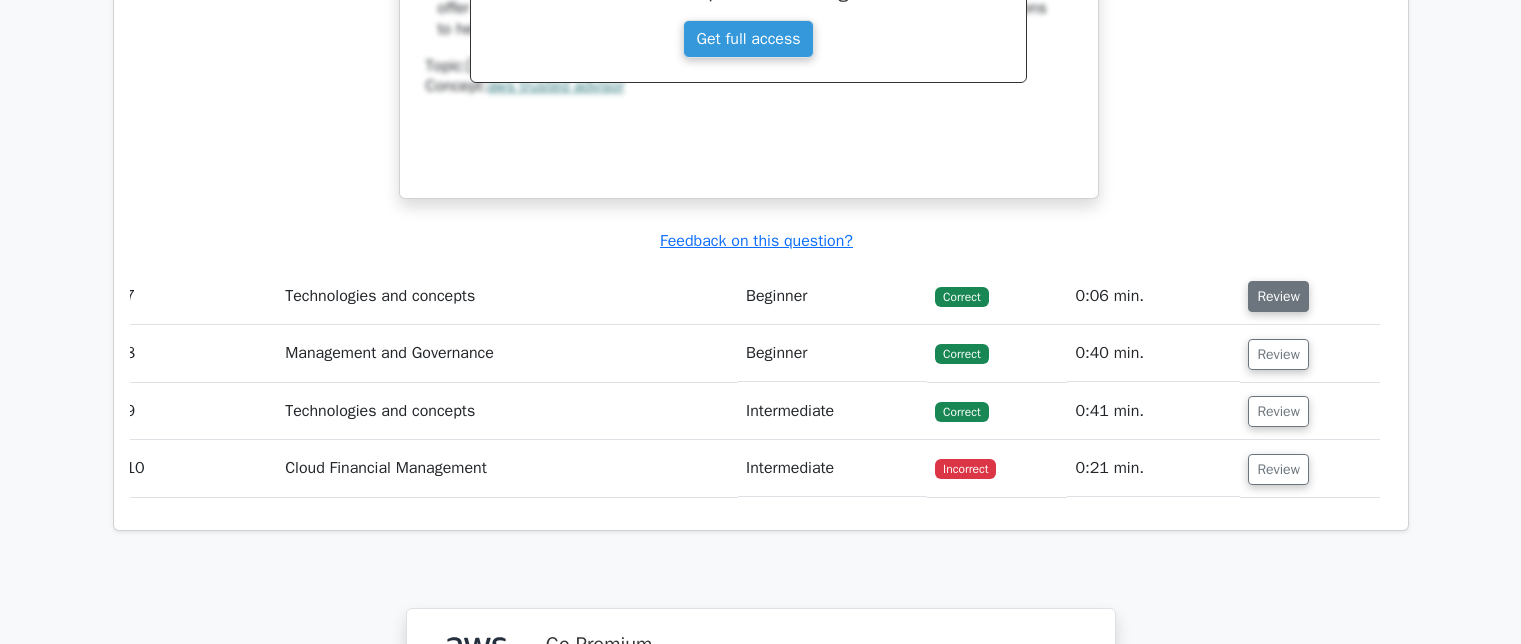 click on "Review" at bounding box center [1278, 296] 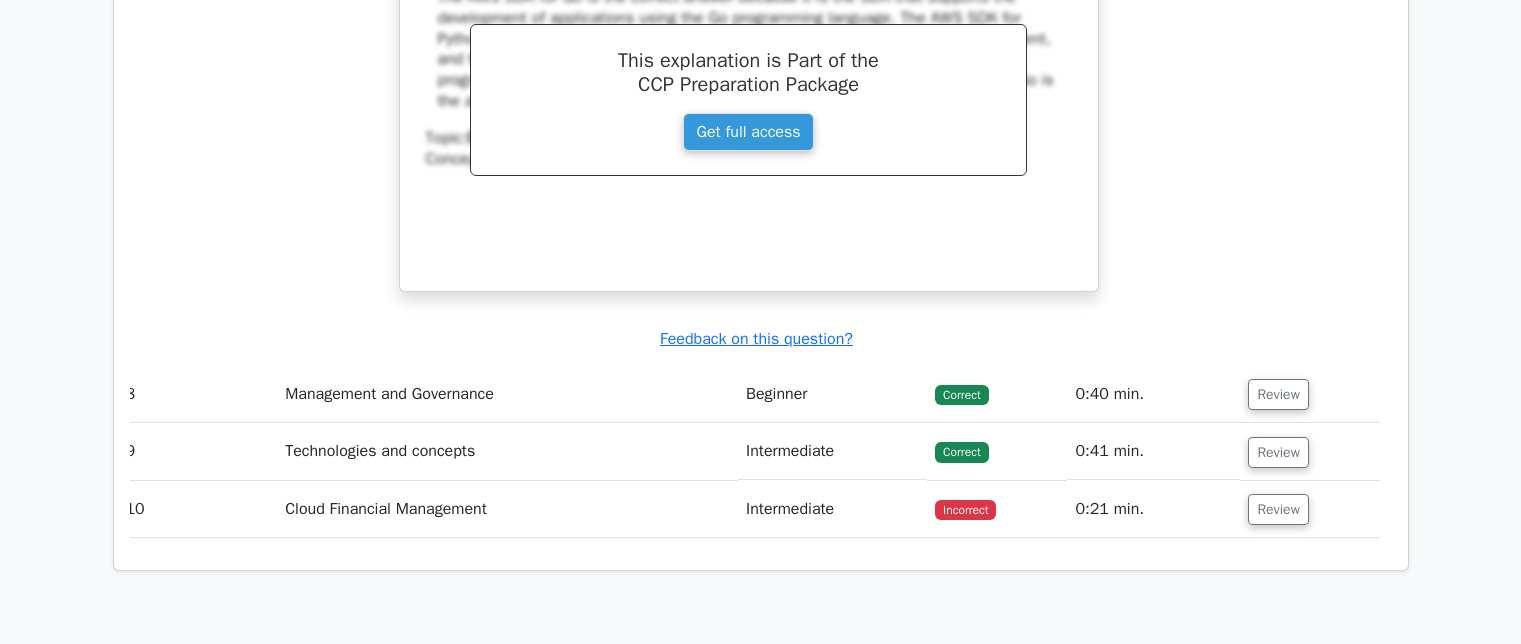 scroll, scrollTop: 7588, scrollLeft: 0, axis: vertical 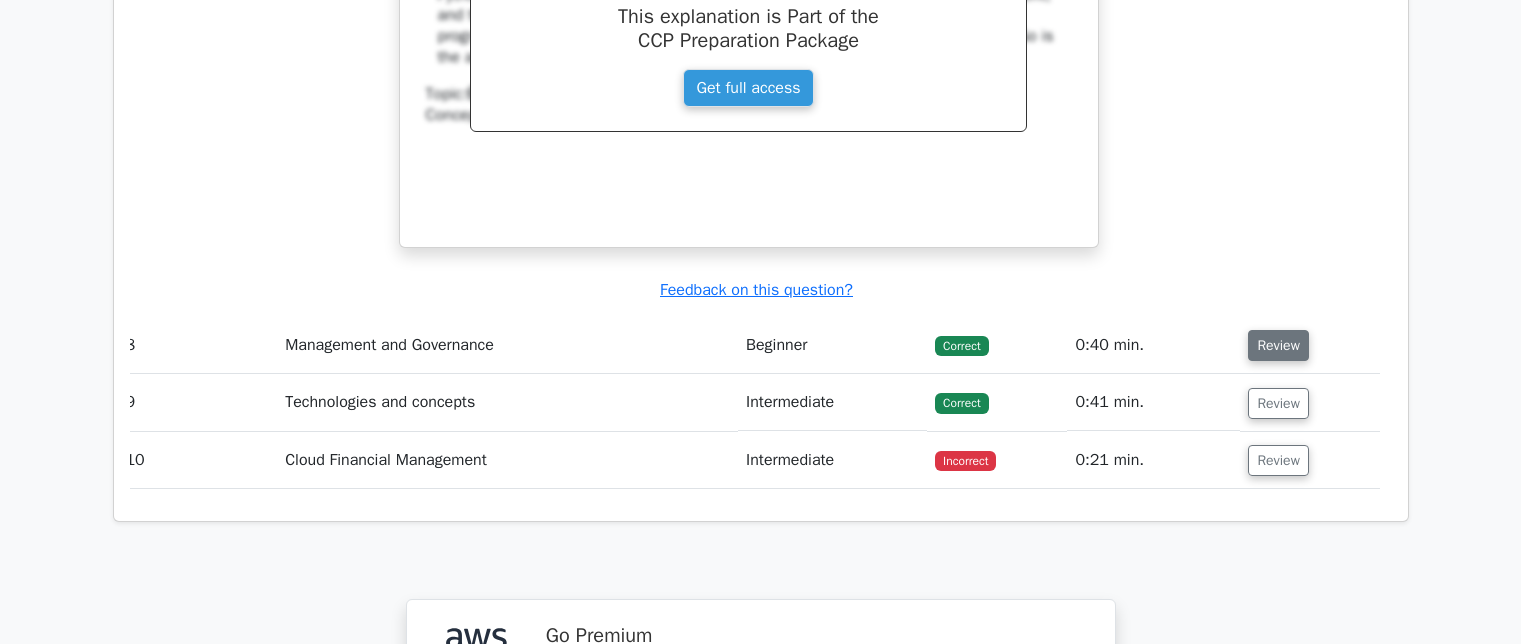 click on "Review" at bounding box center (1278, 345) 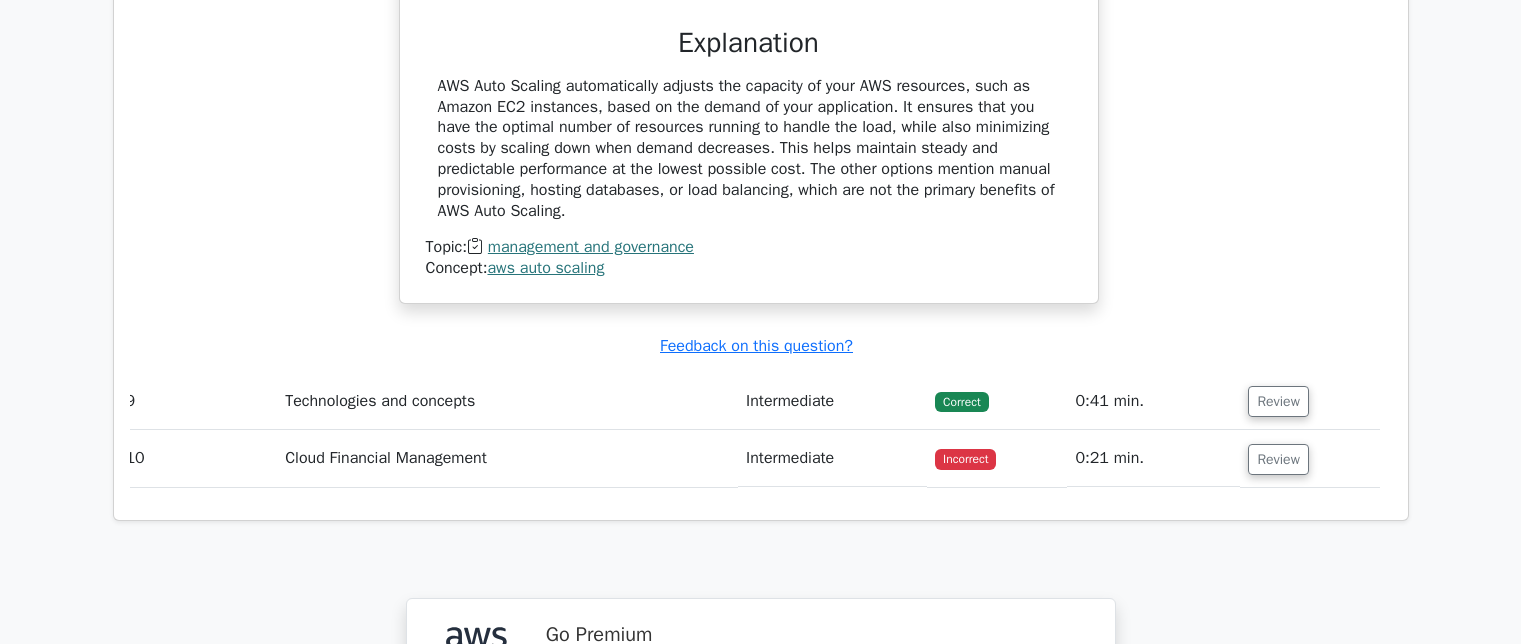 scroll, scrollTop: 8333, scrollLeft: 0, axis: vertical 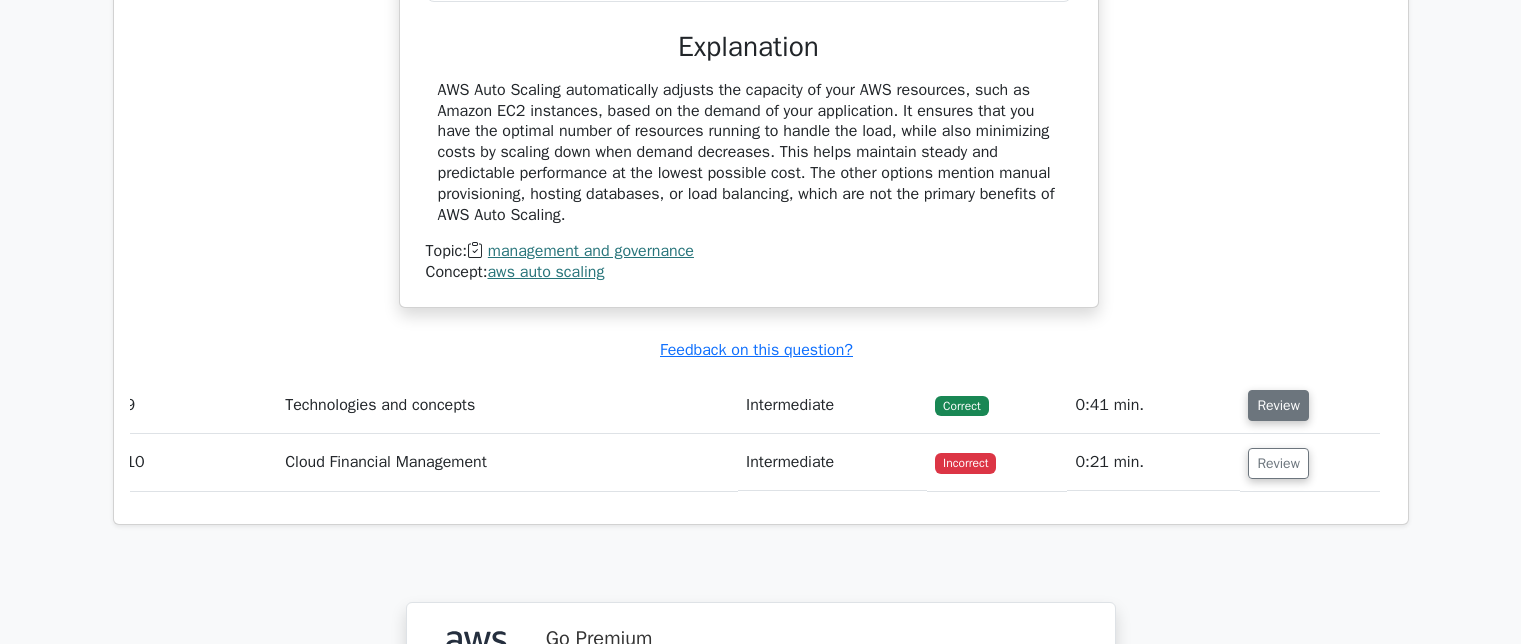 click on "Review" at bounding box center [1278, 405] 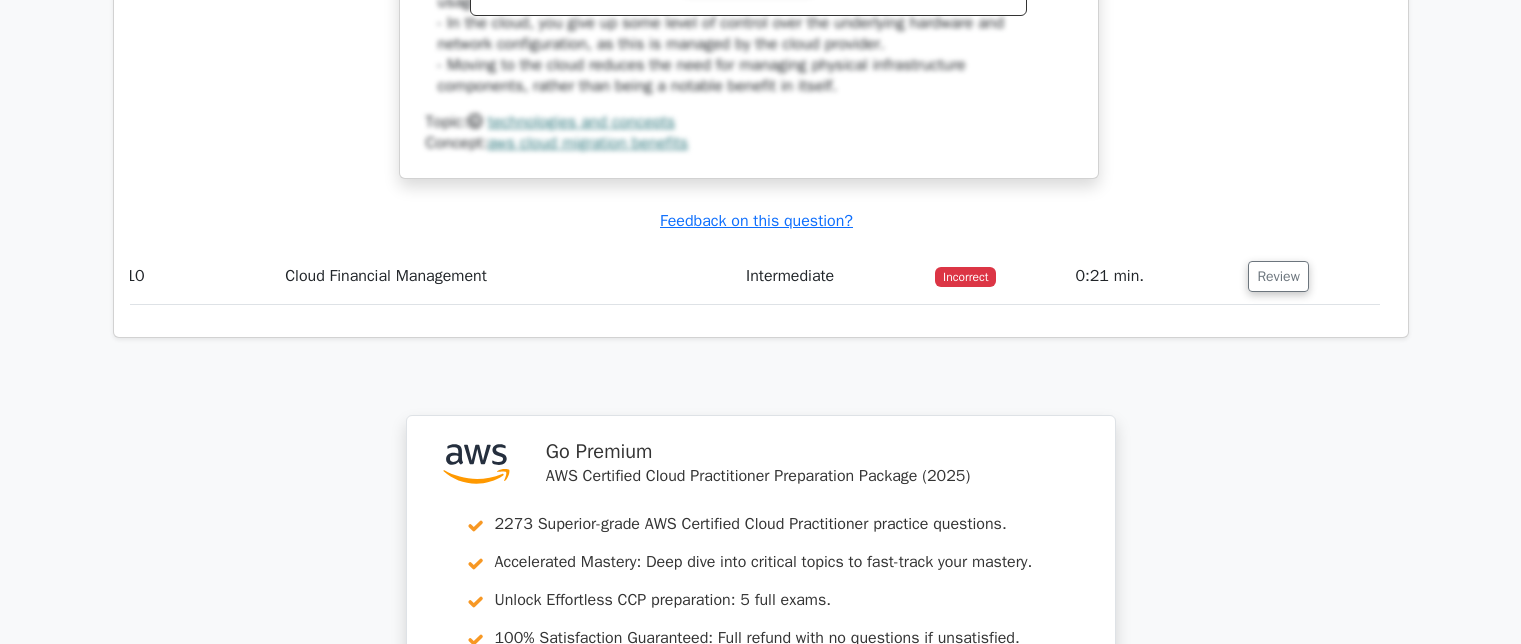 scroll, scrollTop: 9398, scrollLeft: 0, axis: vertical 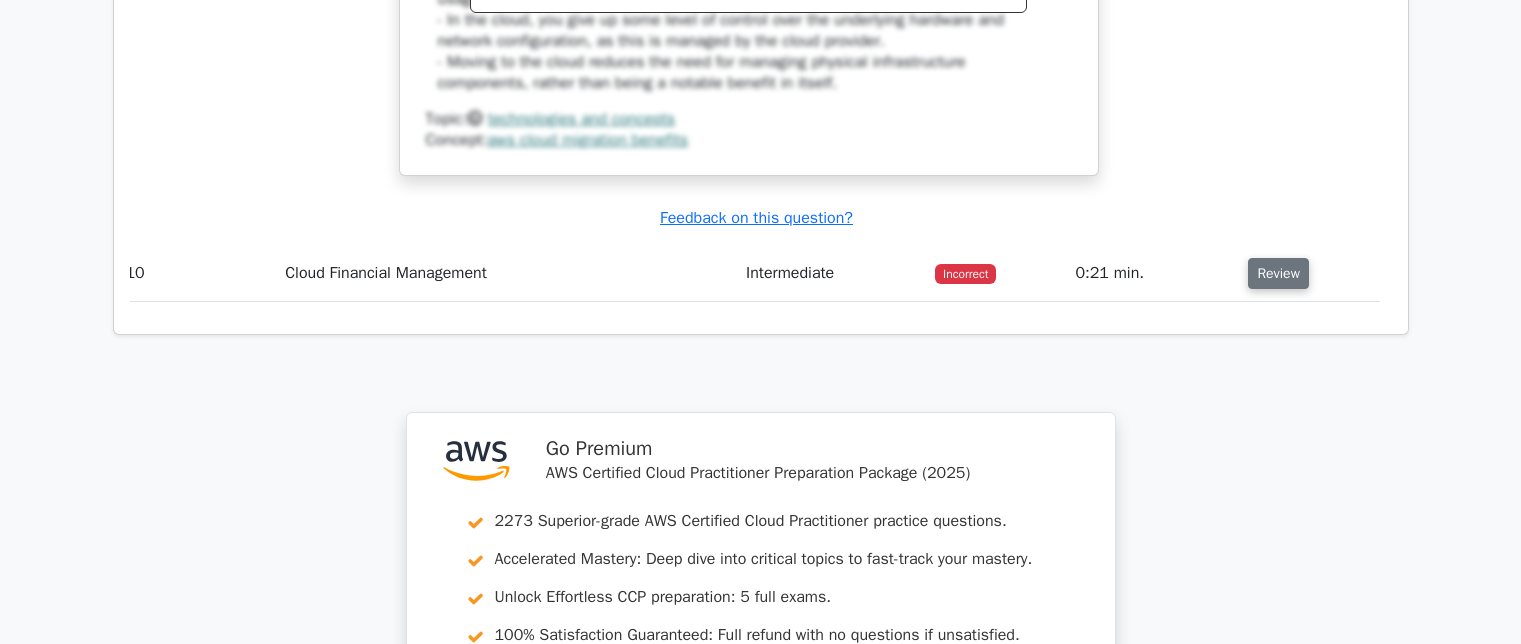 click on "Review" at bounding box center [1278, 273] 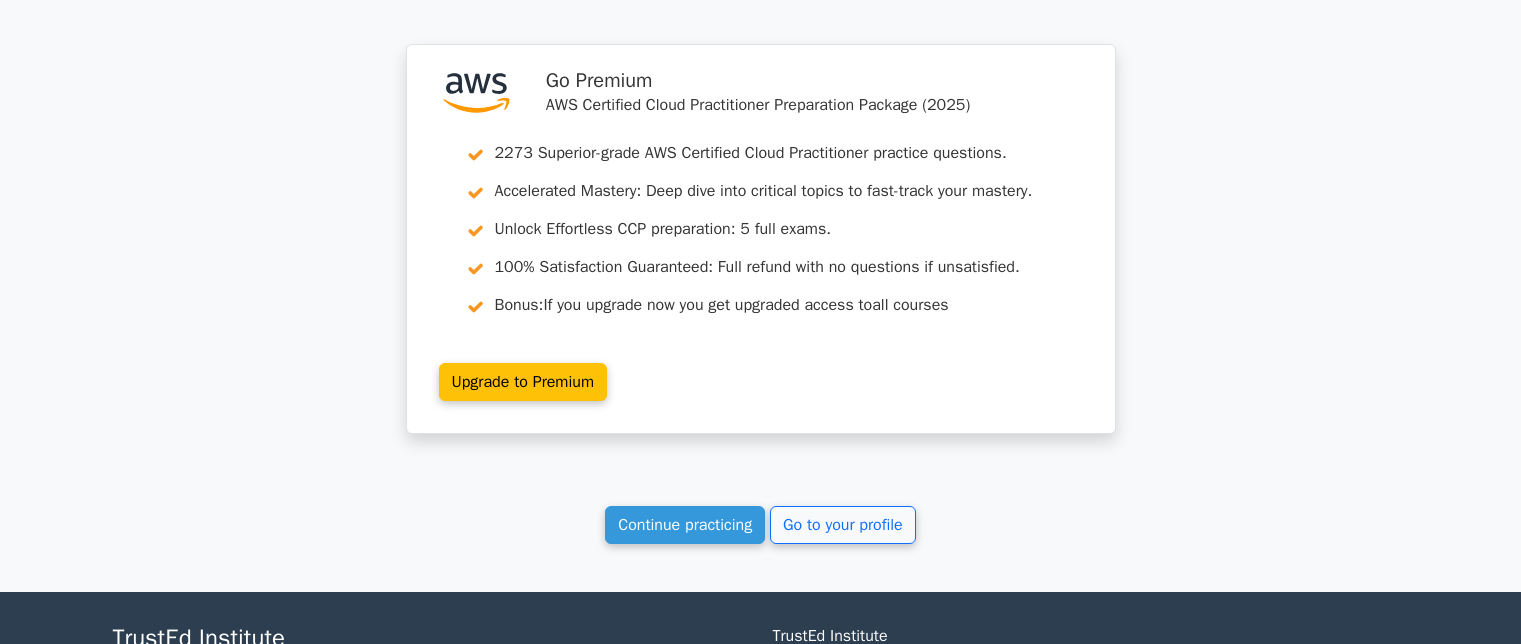 scroll, scrollTop: 10625, scrollLeft: 0, axis: vertical 